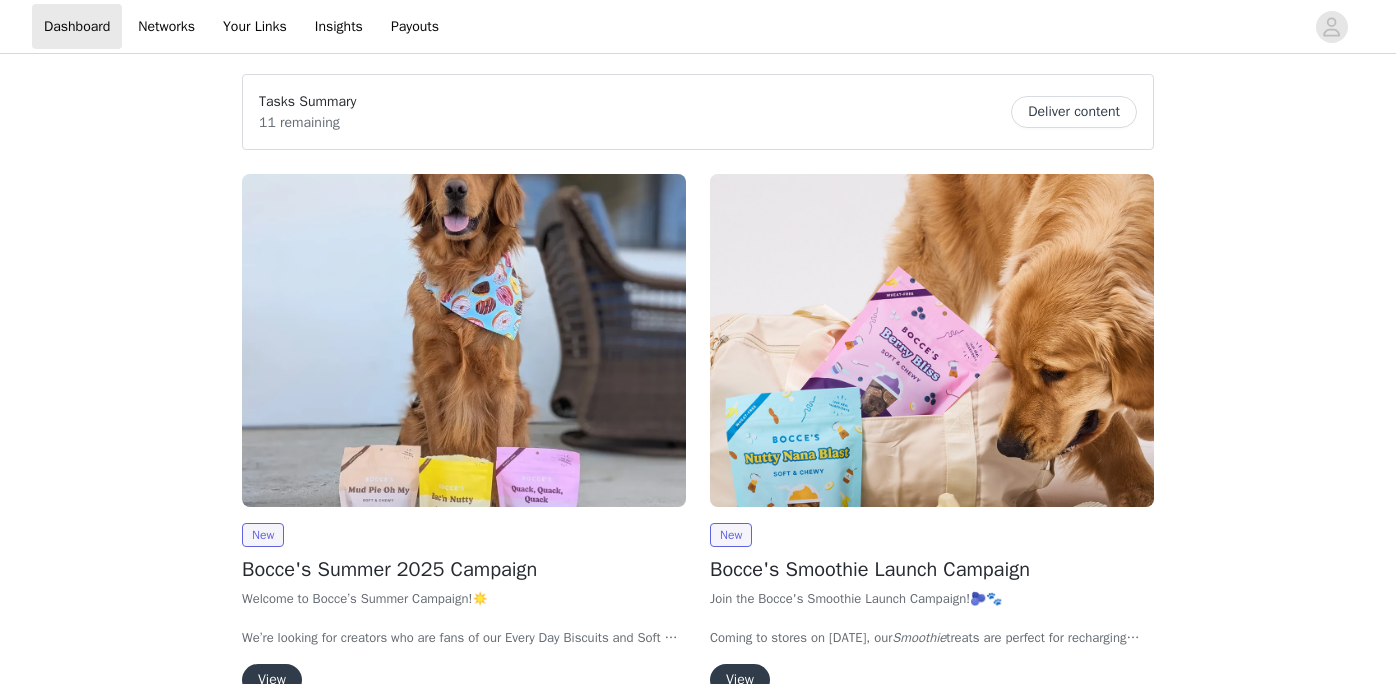 scroll, scrollTop: 0, scrollLeft: 0, axis: both 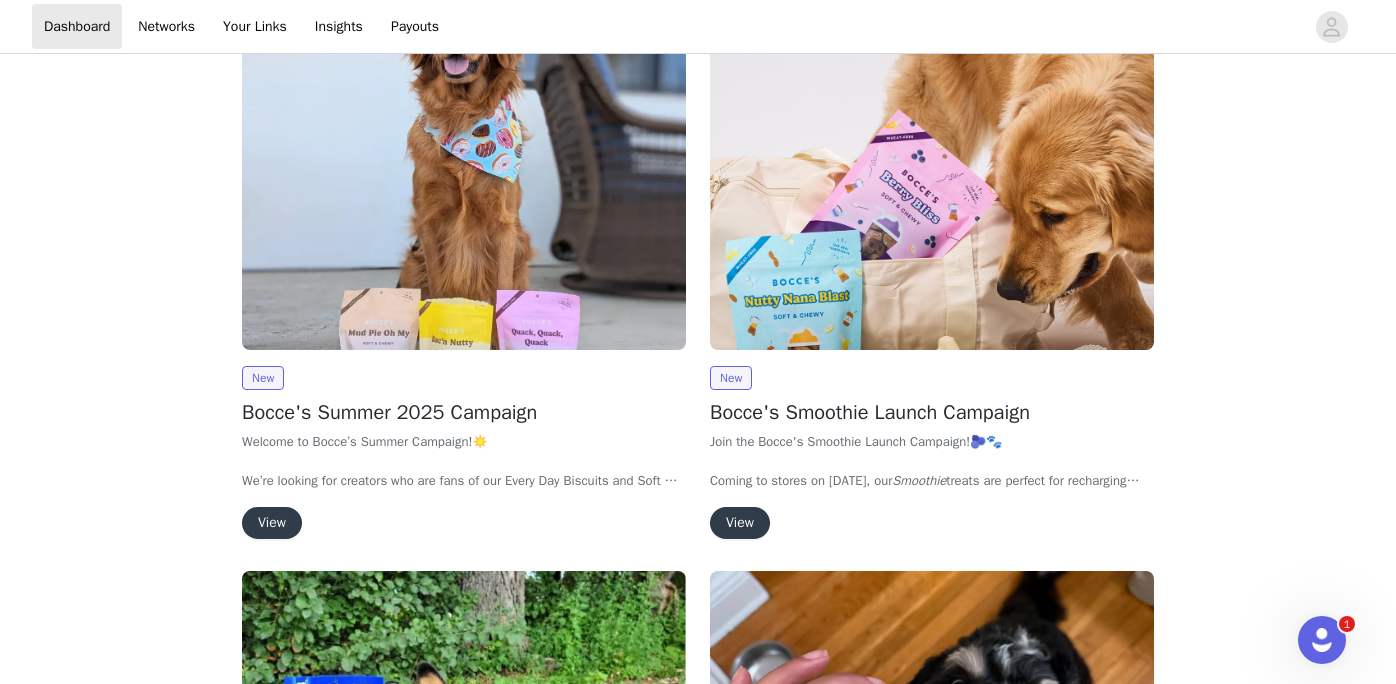 click on "View" at bounding box center (272, 523) 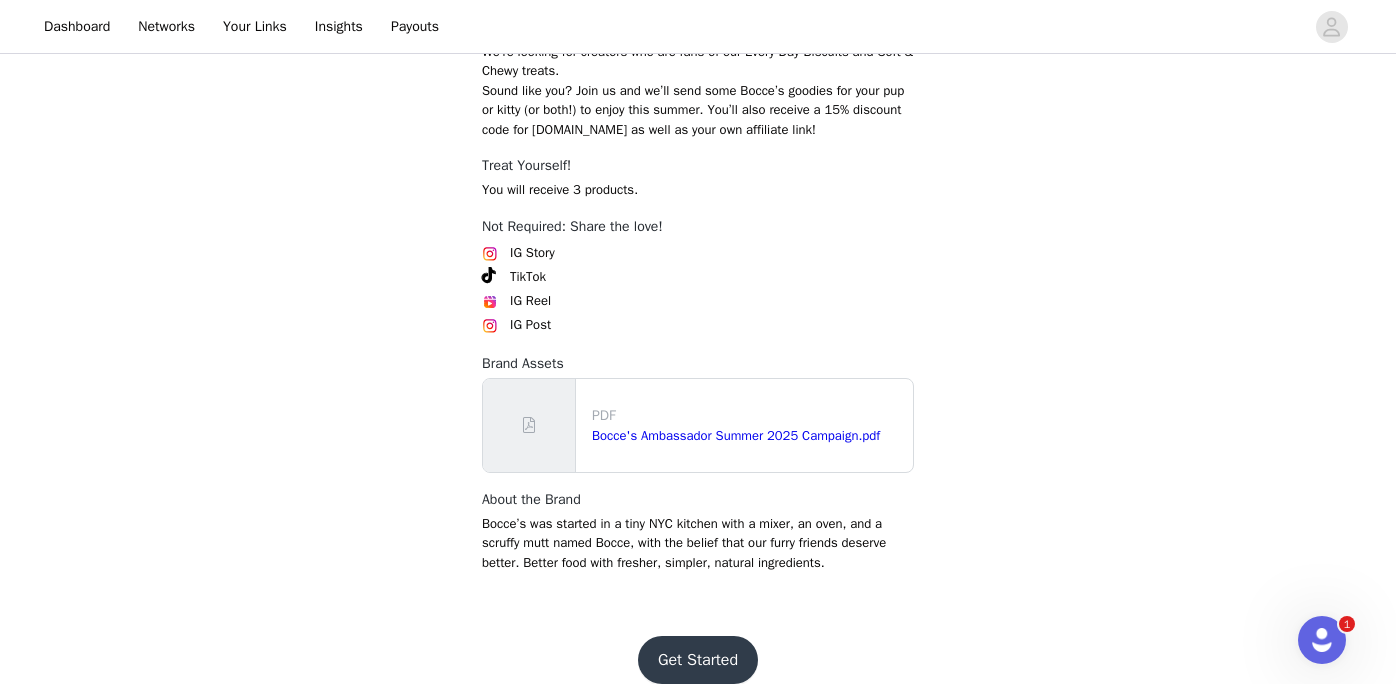 scroll, scrollTop: 694, scrollLeft: 0, axis: vertical 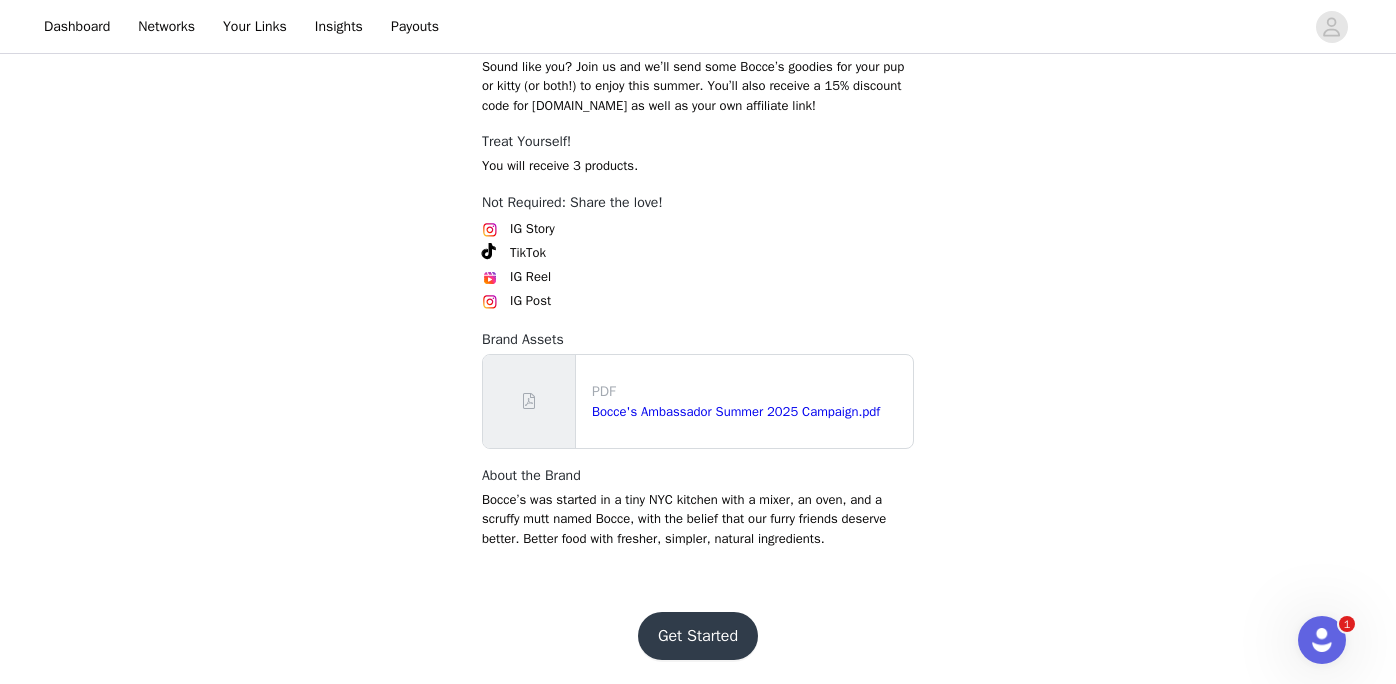 click on "Get Started" at bounding box center [698, 636] 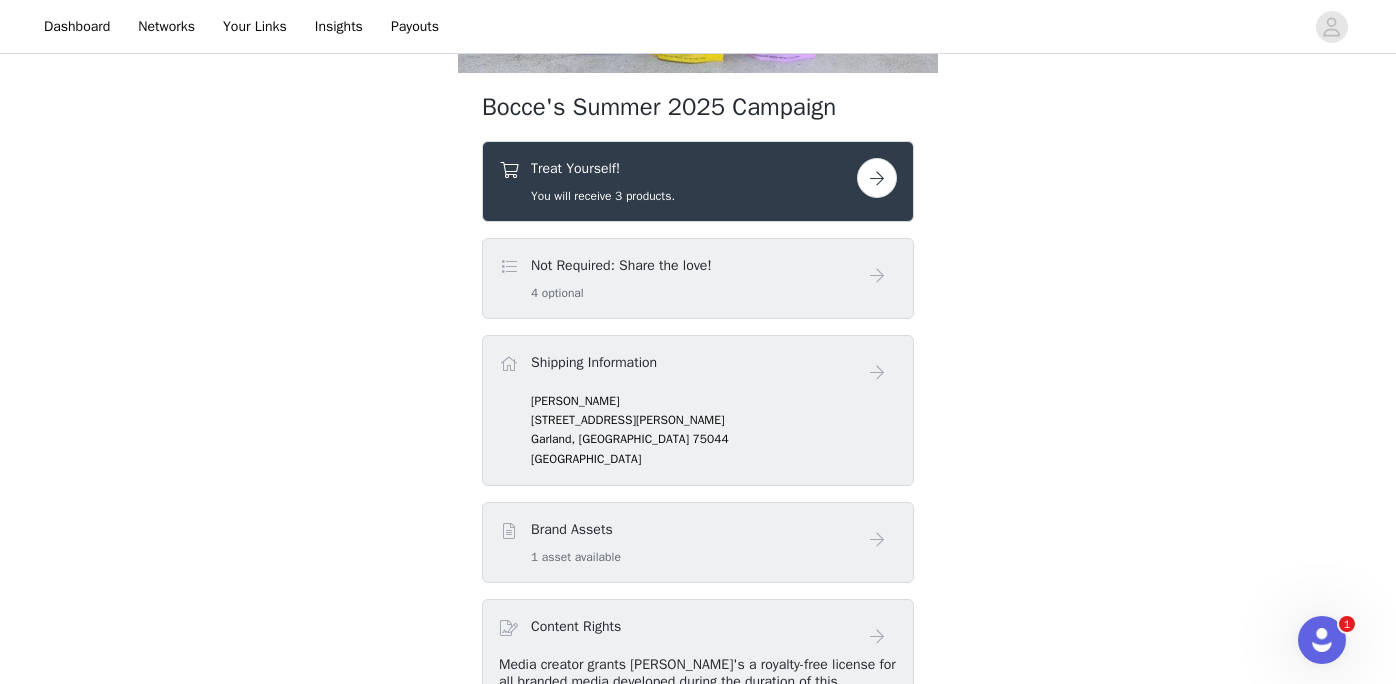 scroll, scrollTop: 469, scrollLeft: 0, axis: vertical 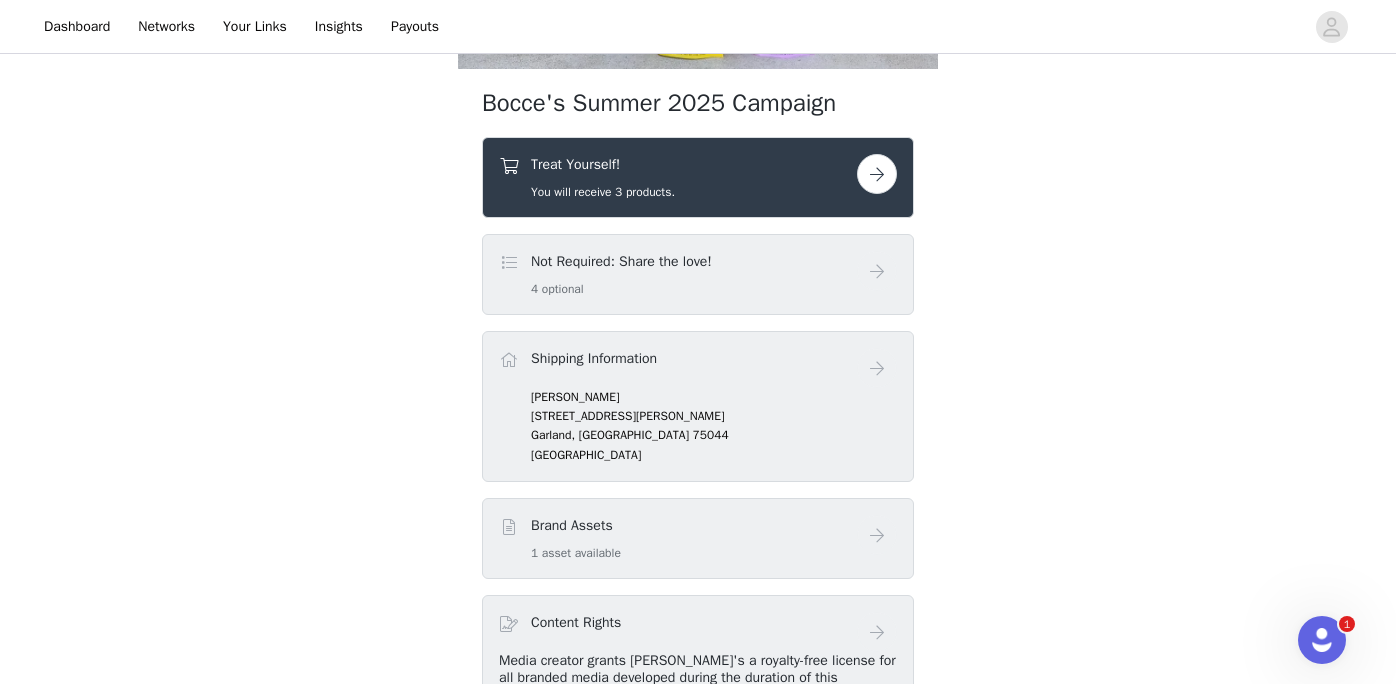 click at bounding box center (877, 174) 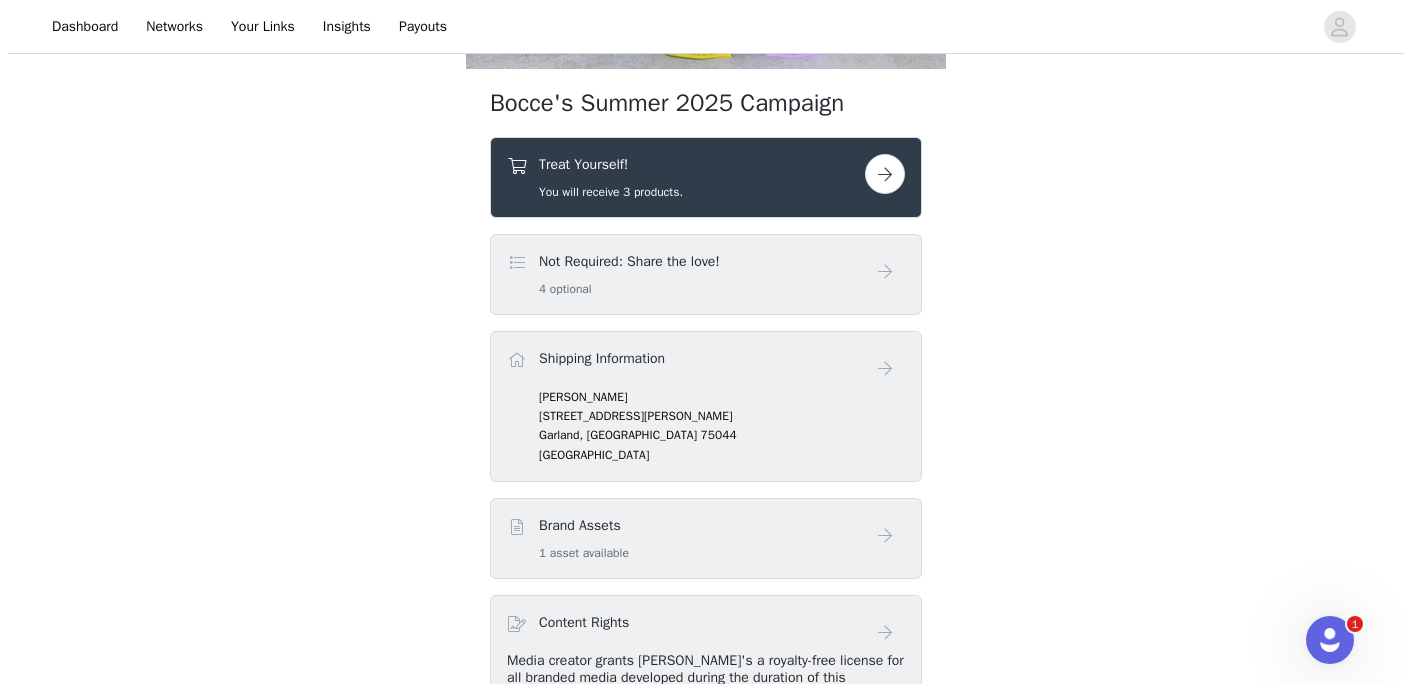 scroll, scrollTop: 0, scrollLeft: 0, axis: both 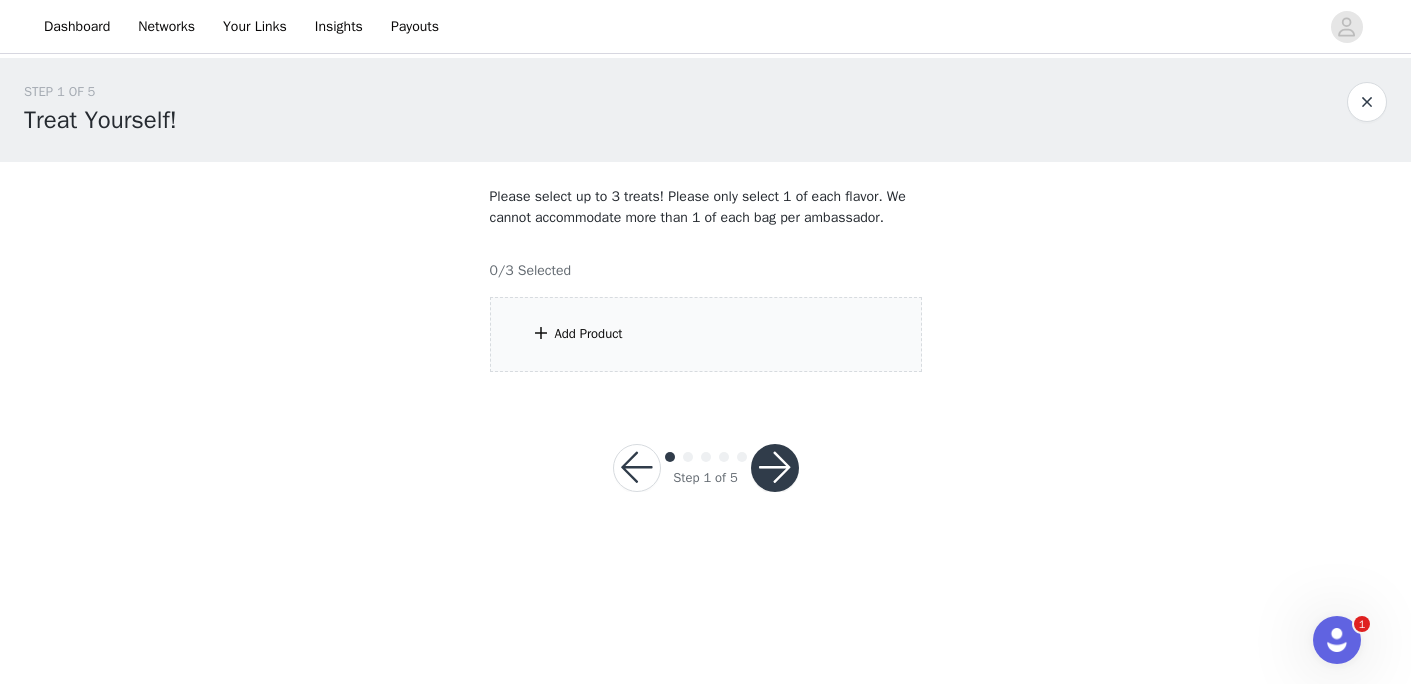 click on "Add Product" at bounding box center (706, 334) 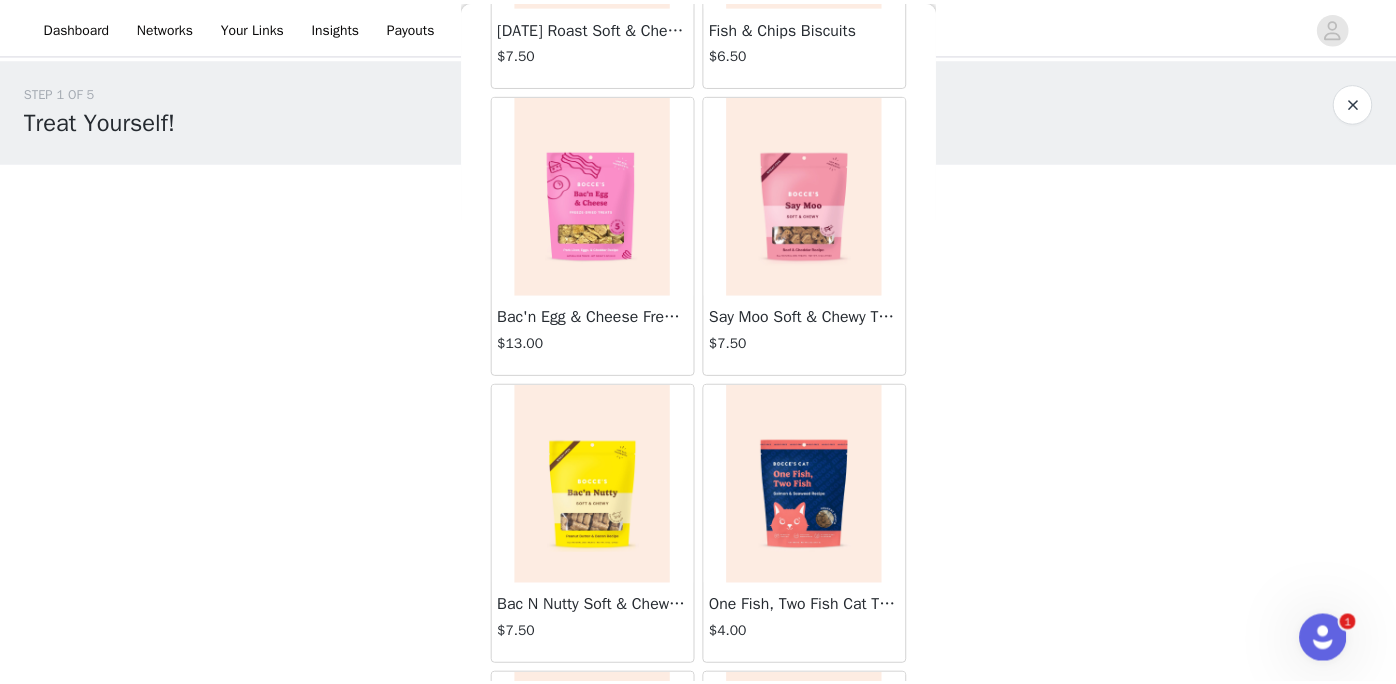 scroll, scrollTop: 224, scrollLeft: 0, axis: vertical 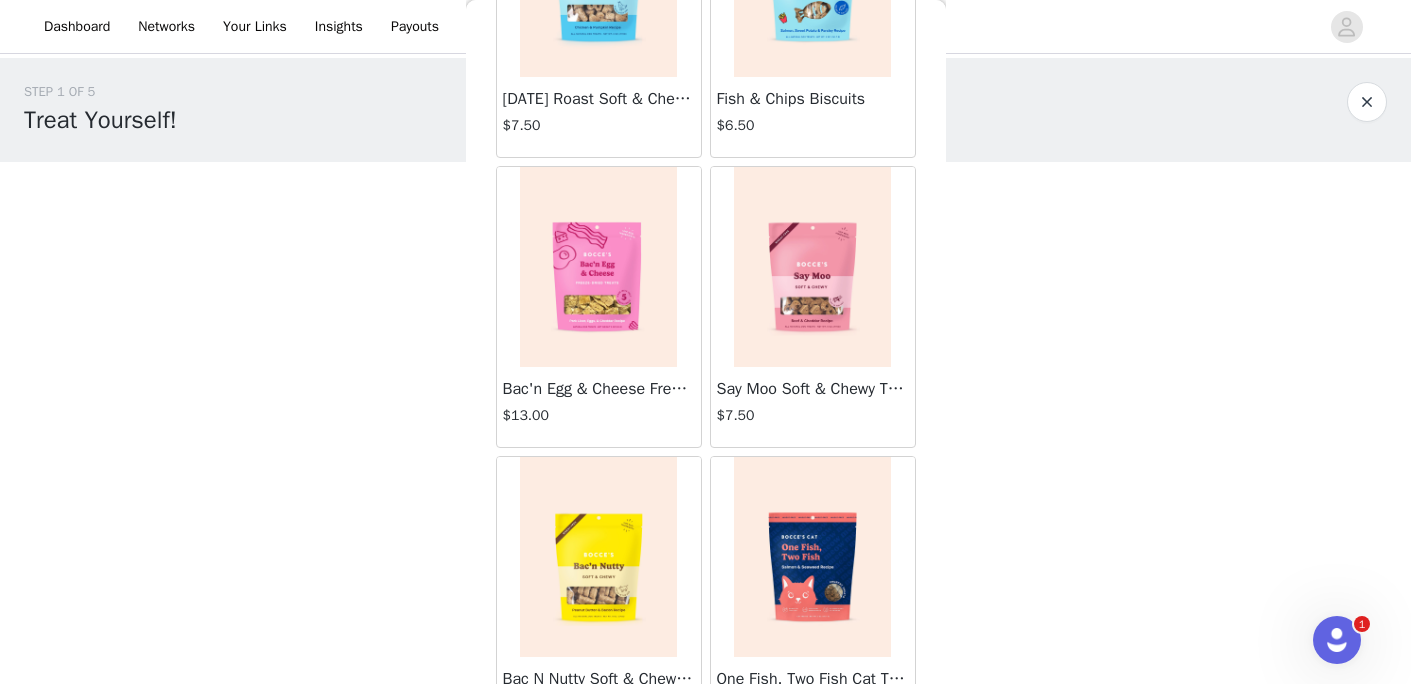 click at bounding box center (598, 267) 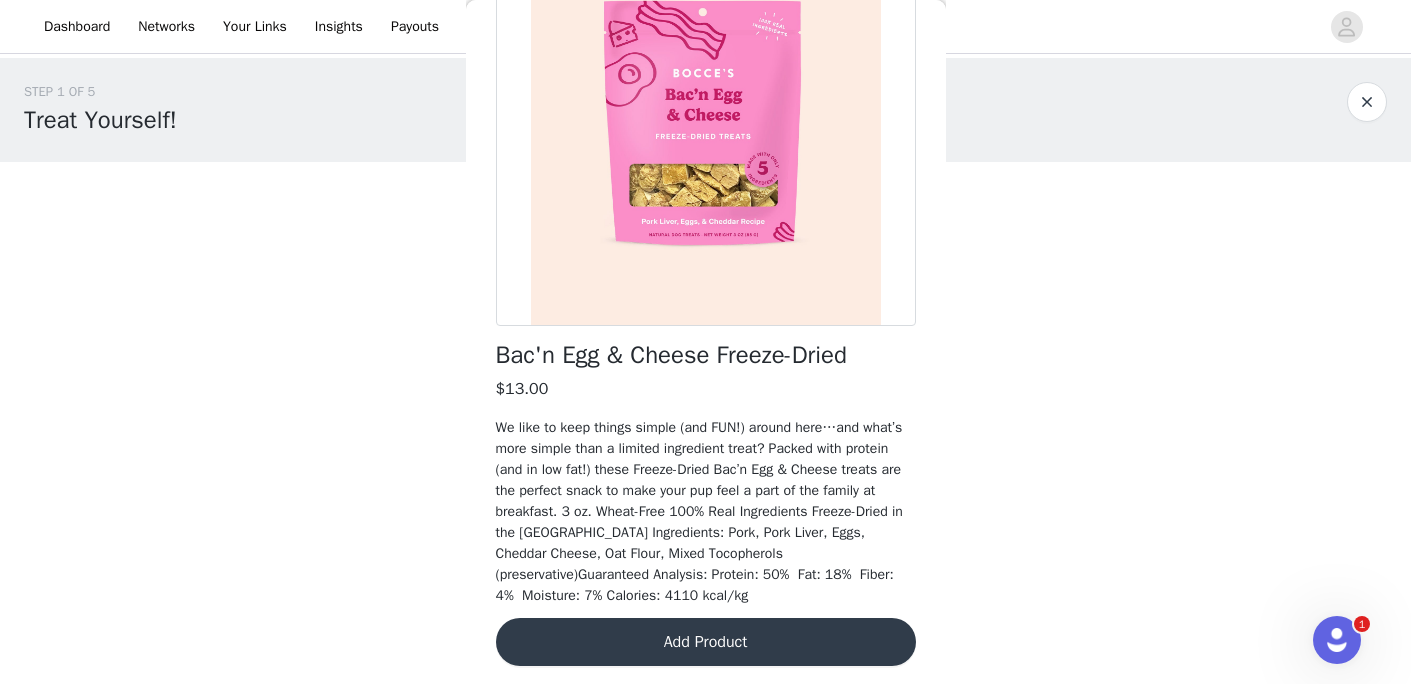 click on "Add Product" at bounding box center [706, 642] 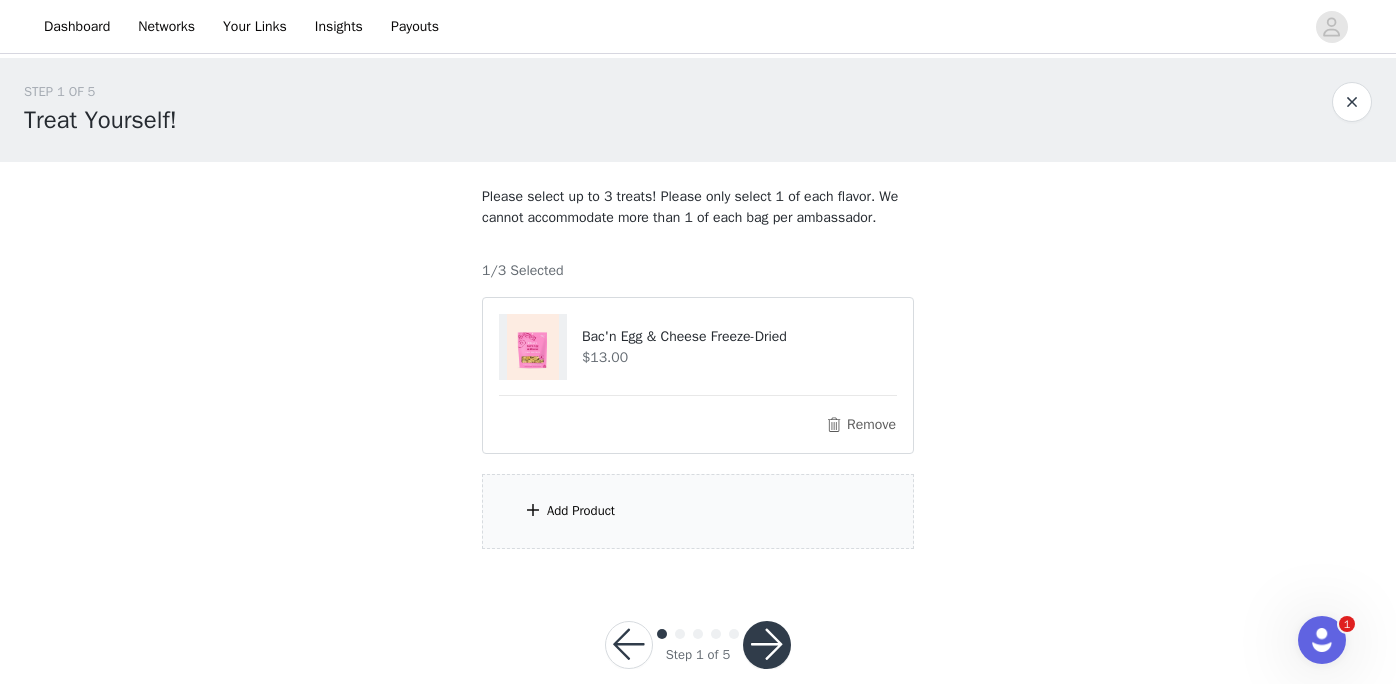 click on "Add Product" at bounding box center [581, 511] 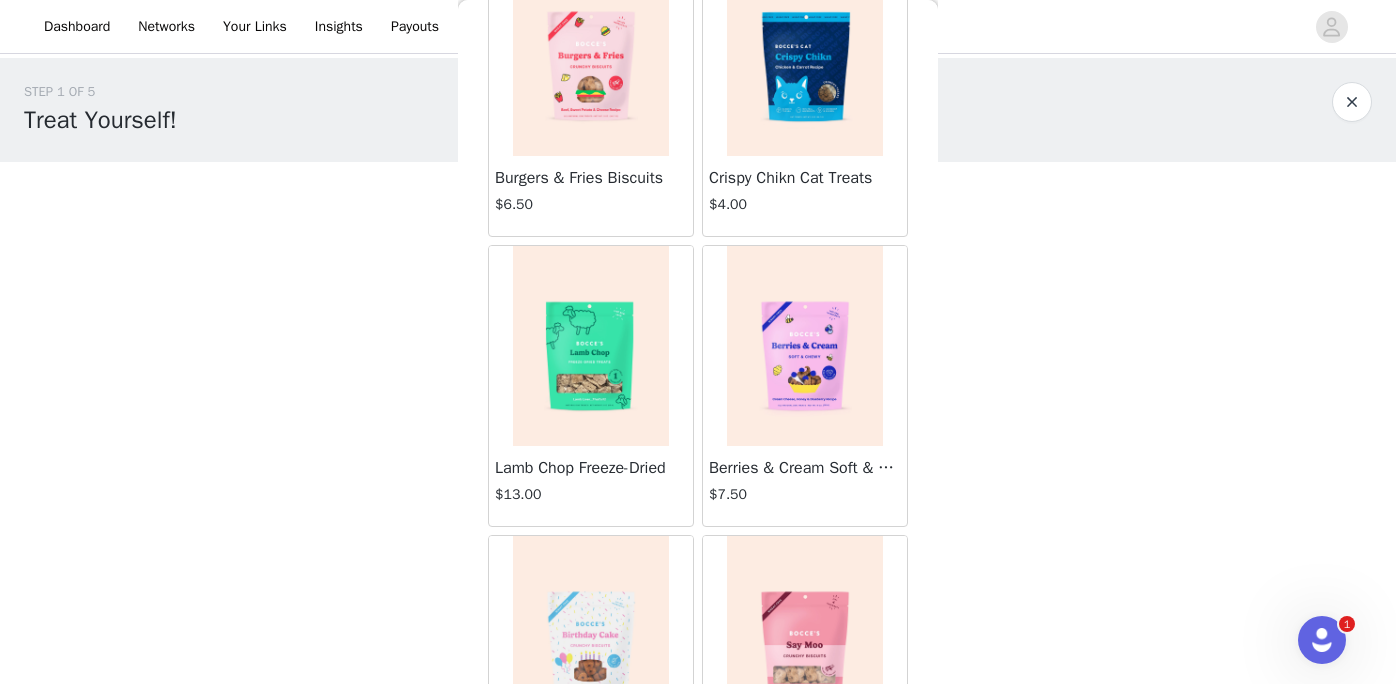 scroll, scrollTop: 1307, scrollLeft: 0, axis: vertical 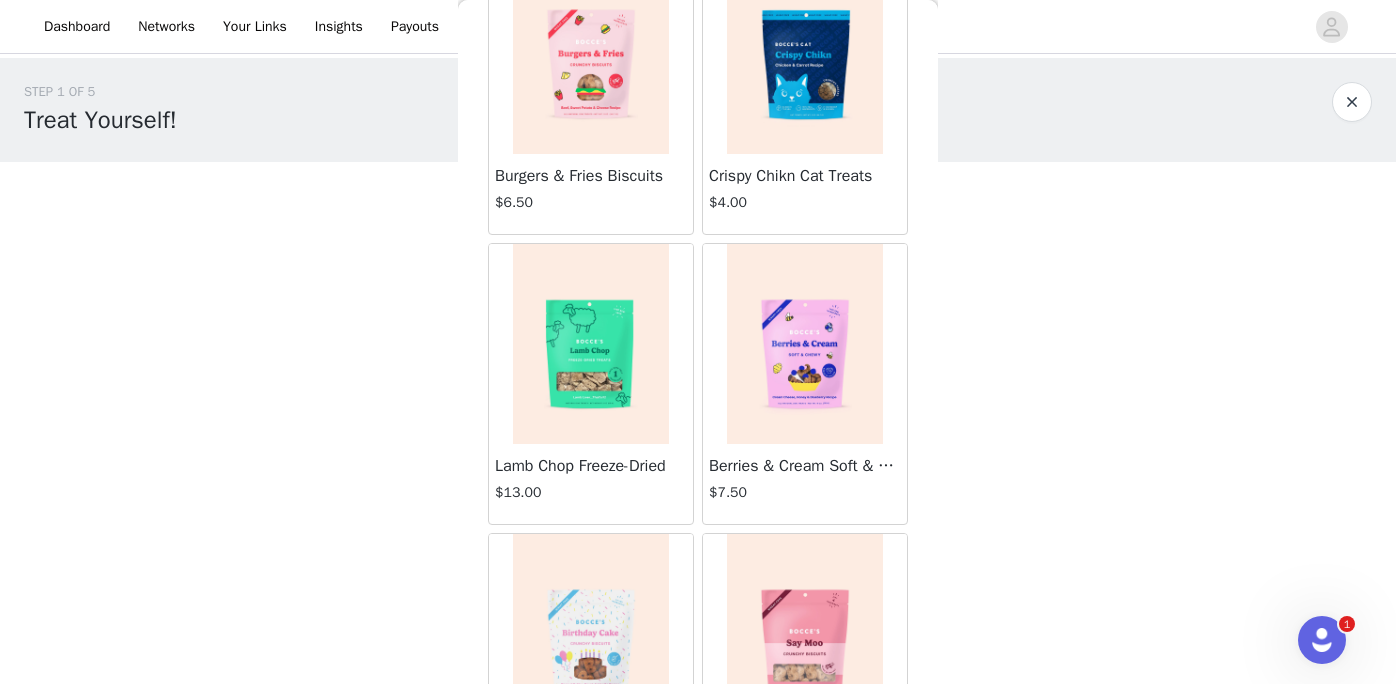 click at bounding box center (805, 344) 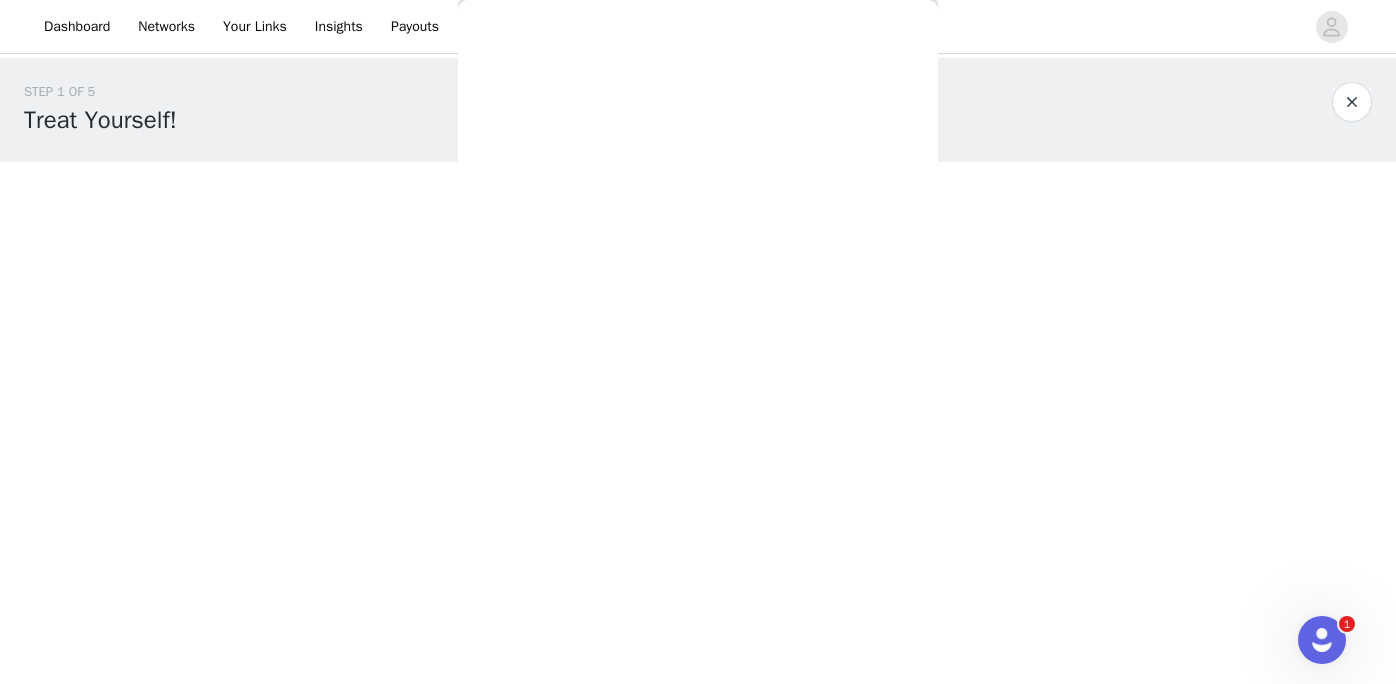scroll, scrollTop: 251, scrollLeft: 0, axis: vertical 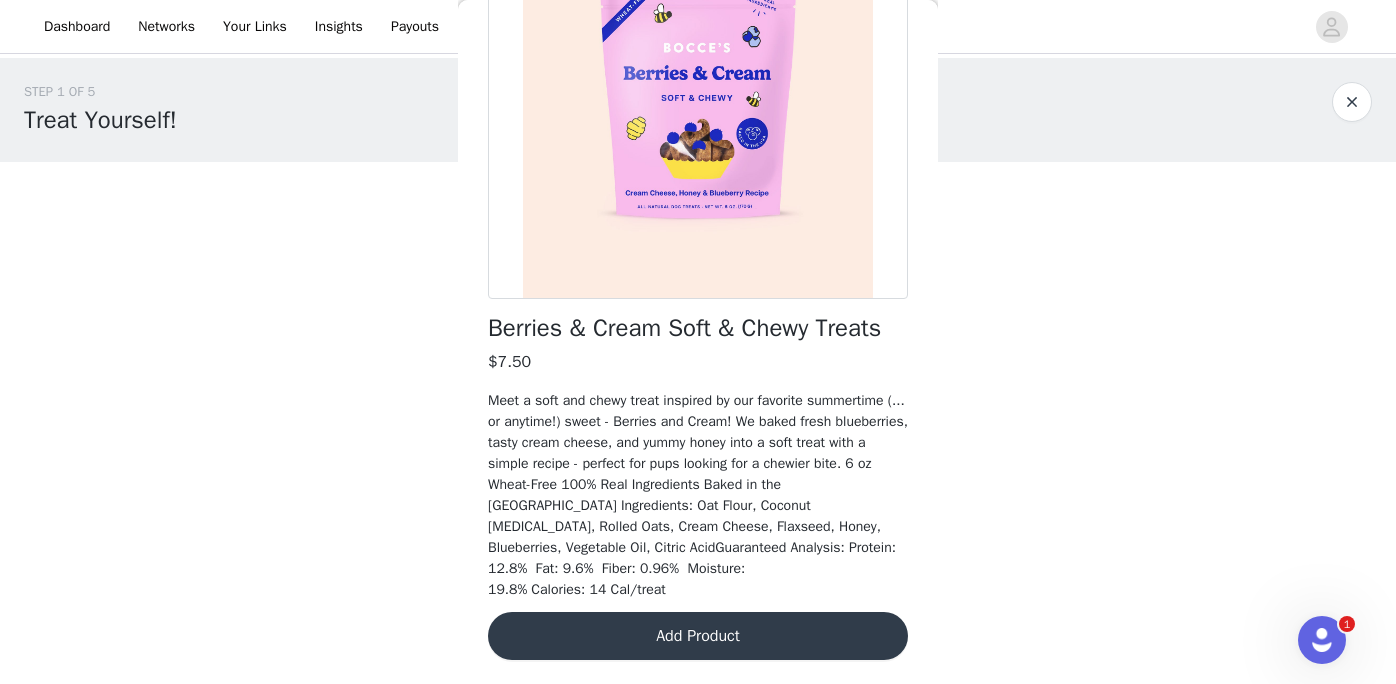 click on "Add Product" at bounding box center (698, 636) 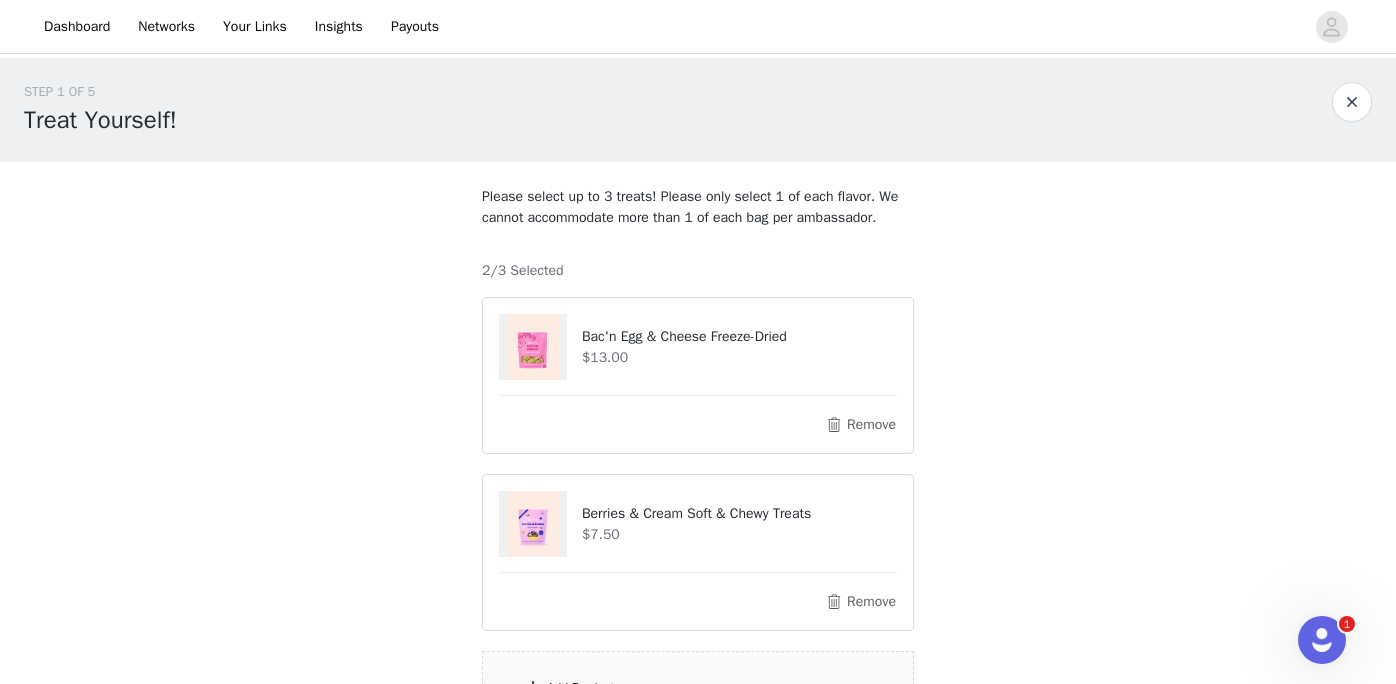 scroll, scrollTop: 127, scrollLeft: 0, axis: vertical 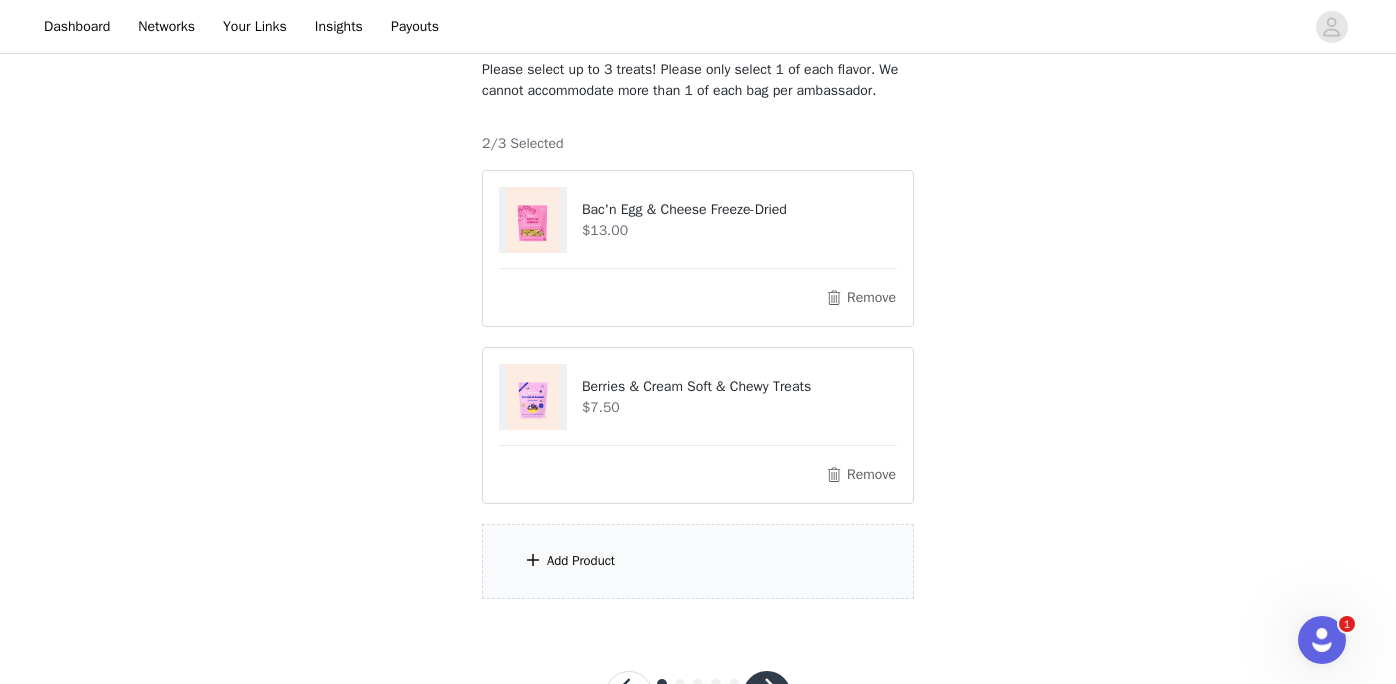 click on "Add Product" at bounding box center [581, 561] 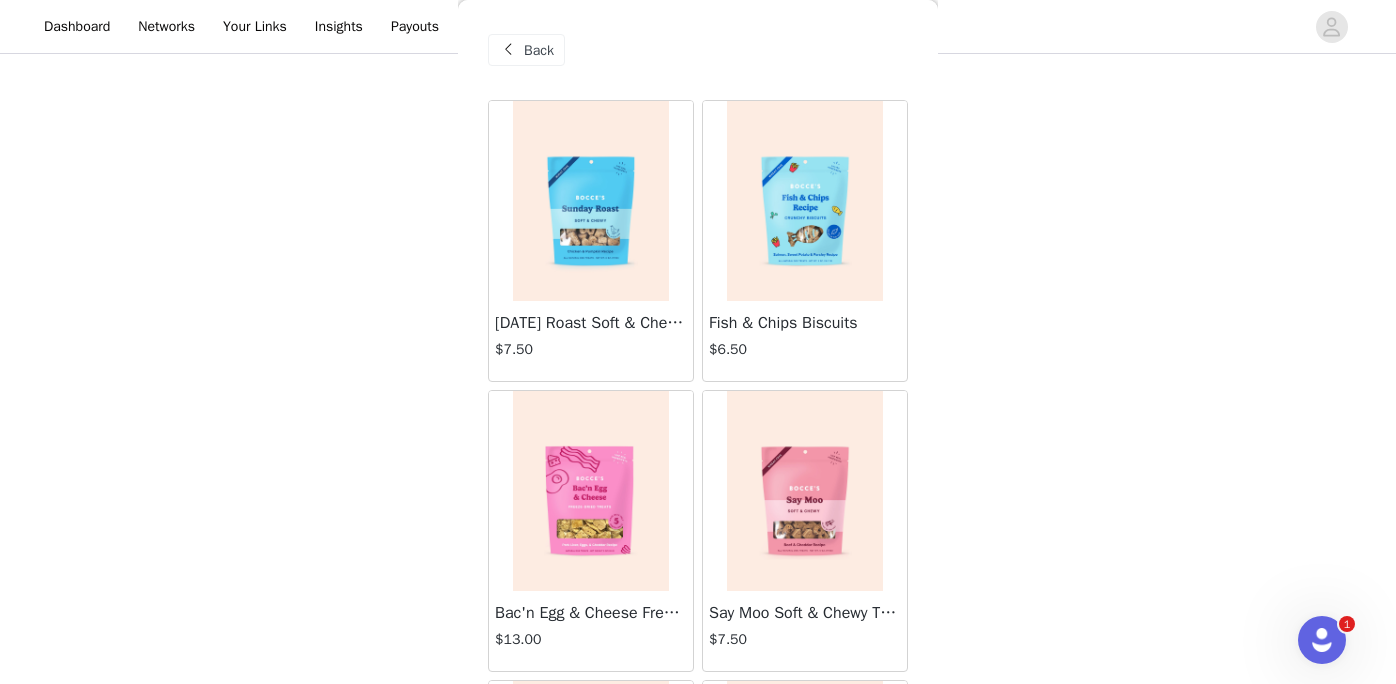 click at bounding box center (805, 201) 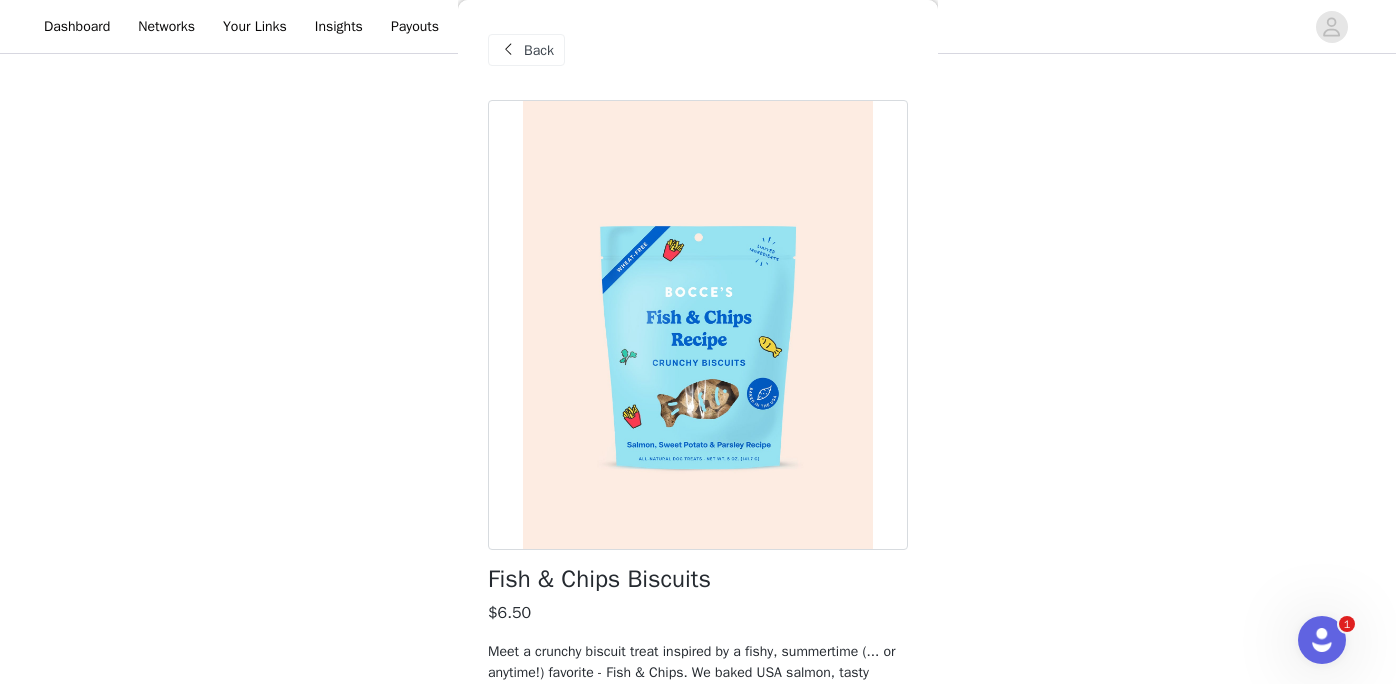 scroll, scrollTop: 209, scrollLeft: 0, axis: vertical 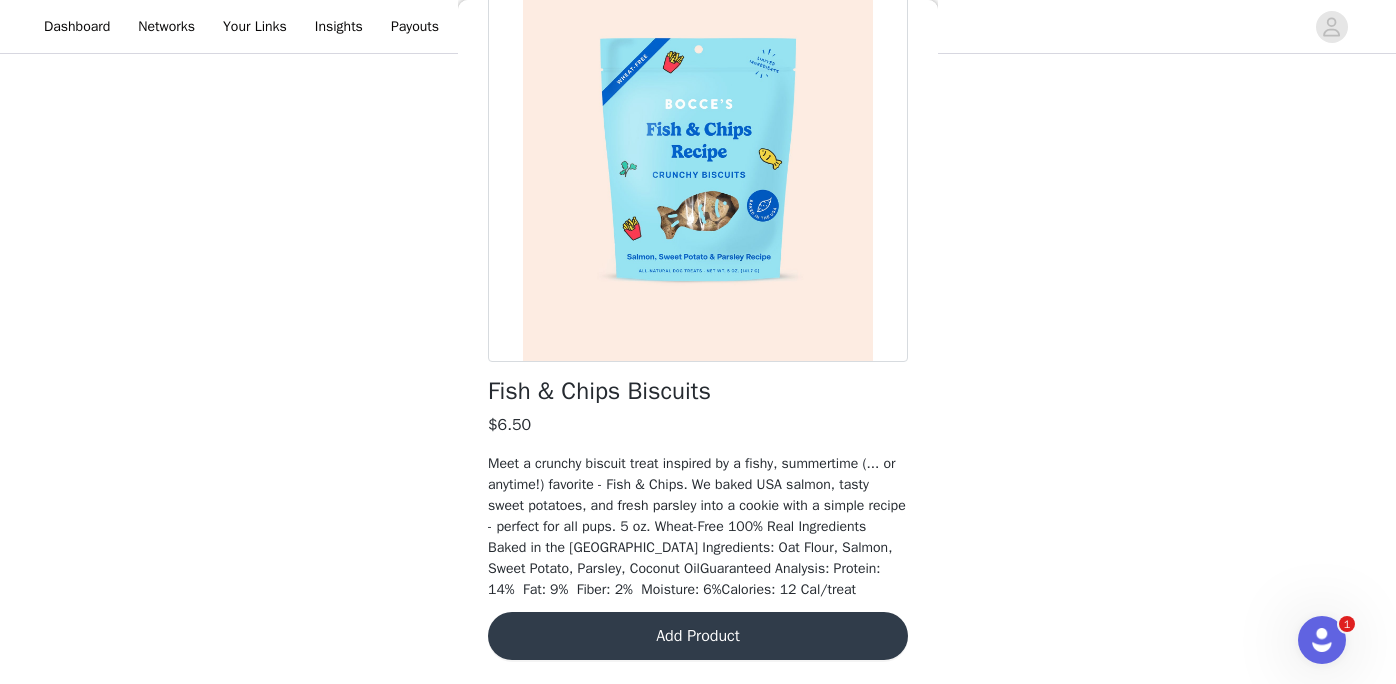 click on "Add Product" at bounding box center [698, 636] 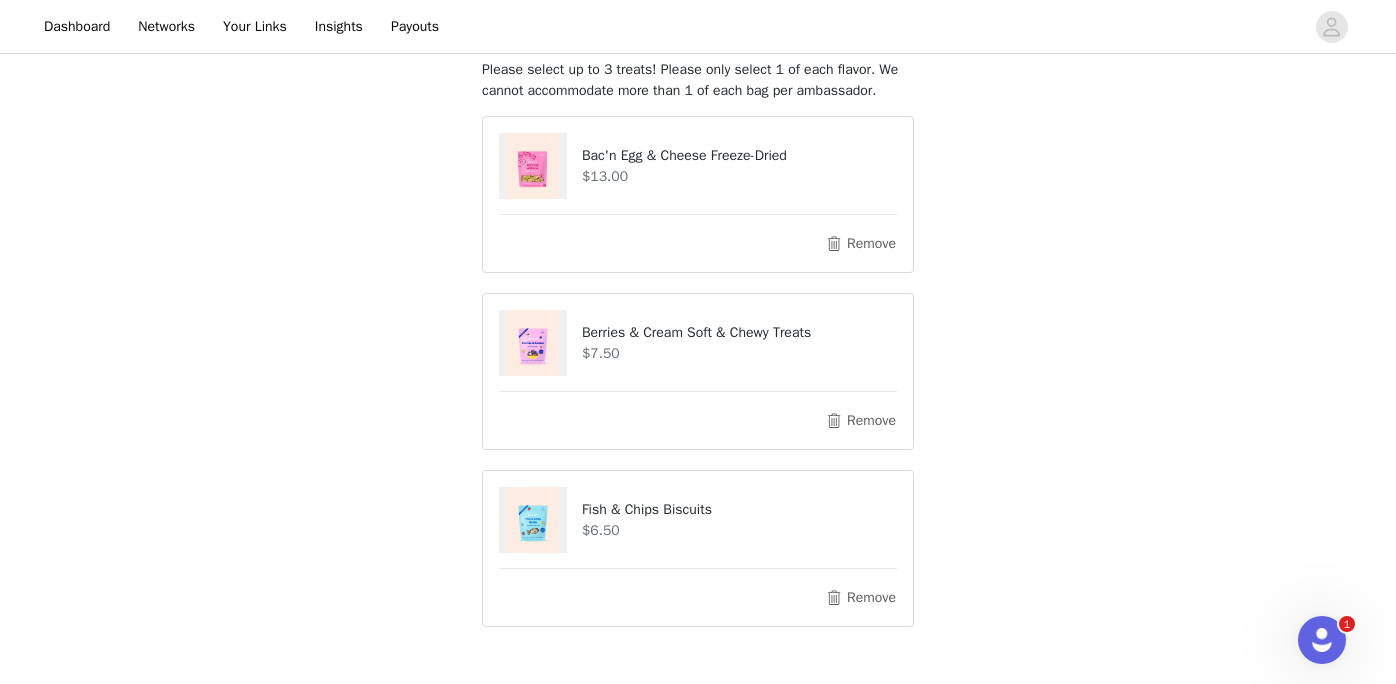 scroll, scrollTop: 257, scrollLeft: 0, axis: vertical 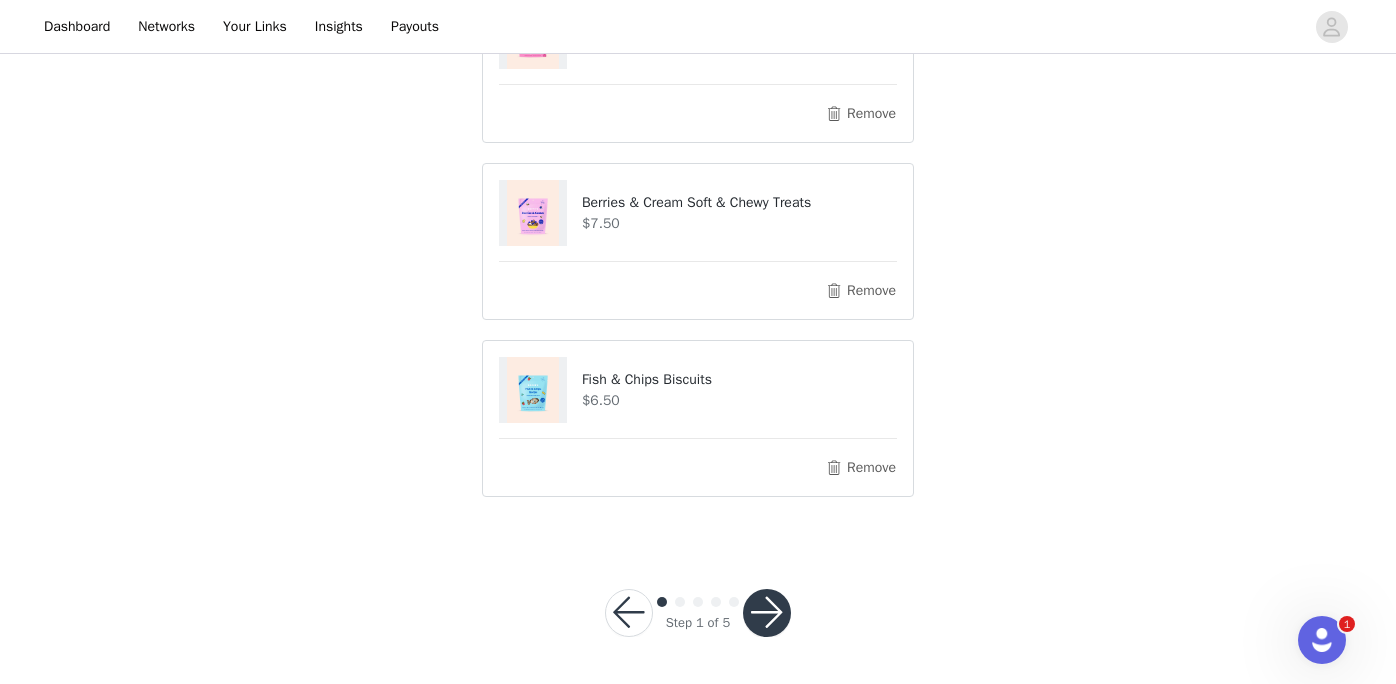click at bounding box center [767, 613] 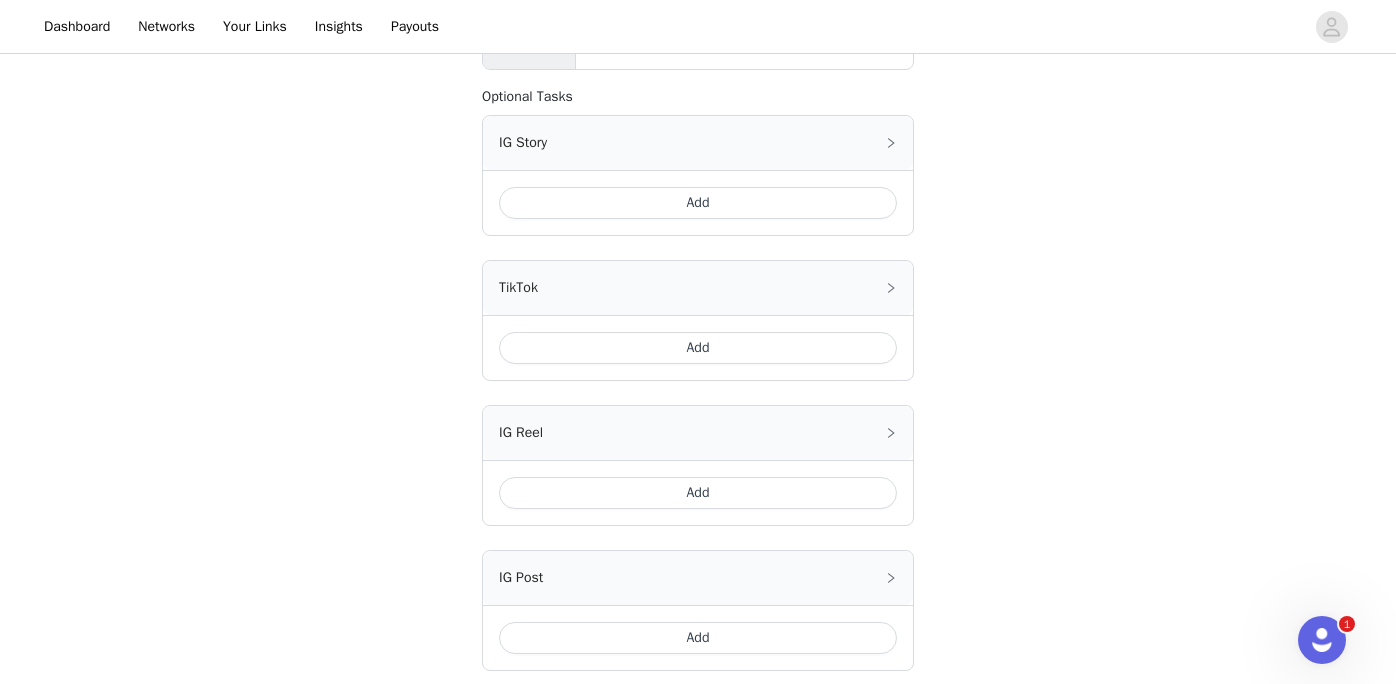 scroll, scrollTop: 497, scrollLeft: 0, axis: vertical 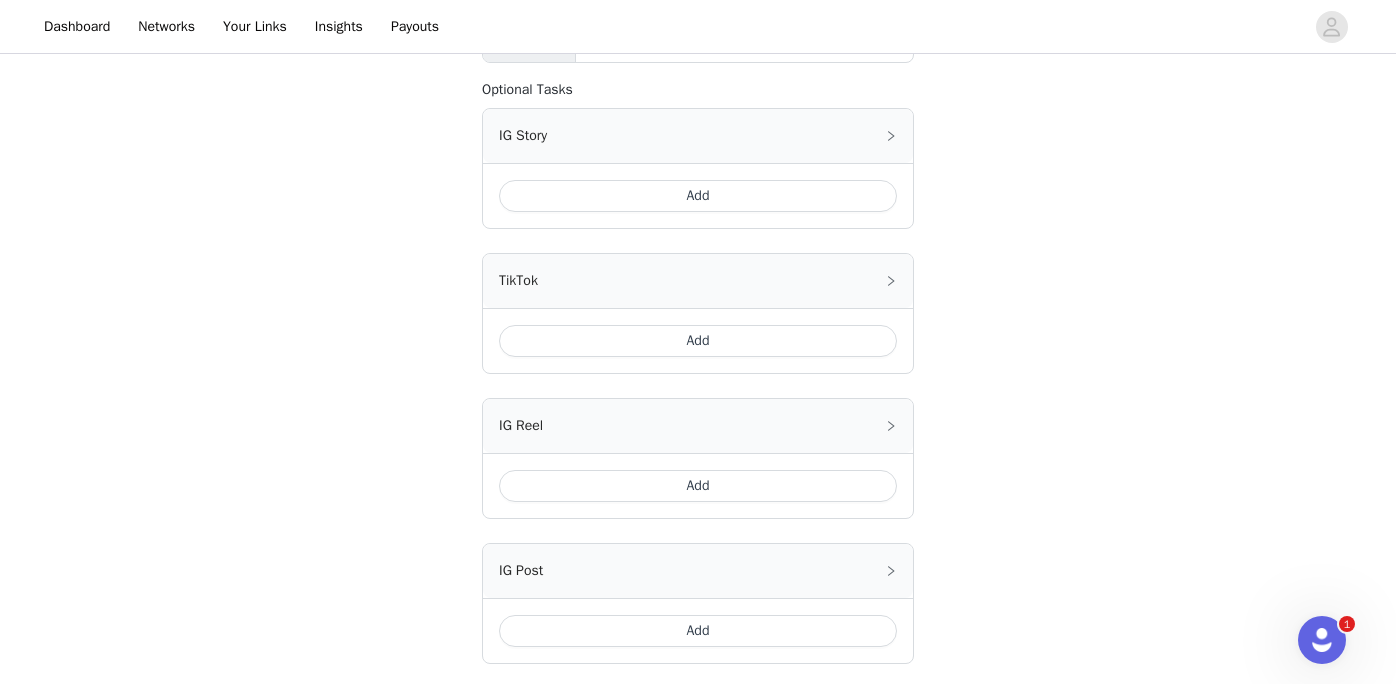 click on "Add" at bounding box center [698, 196] 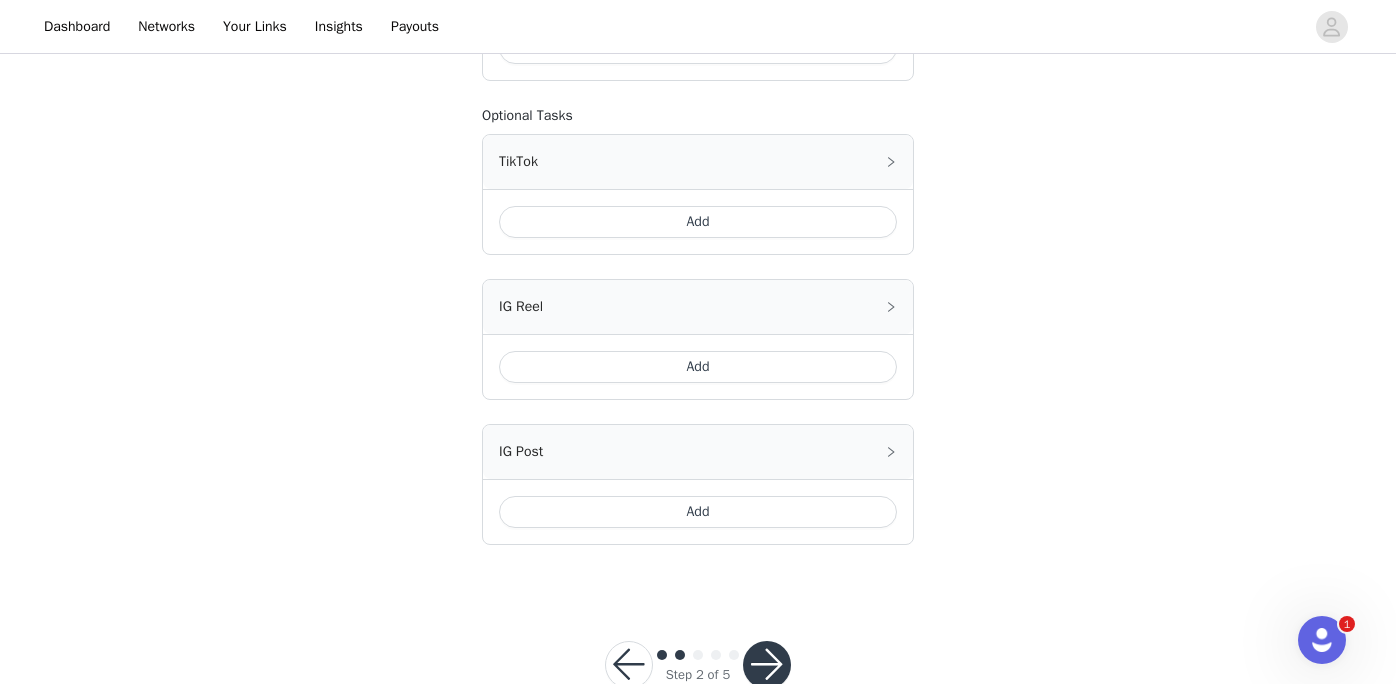 scroll, scrollTop: 818, scrollLeft: 0, axis: vertical 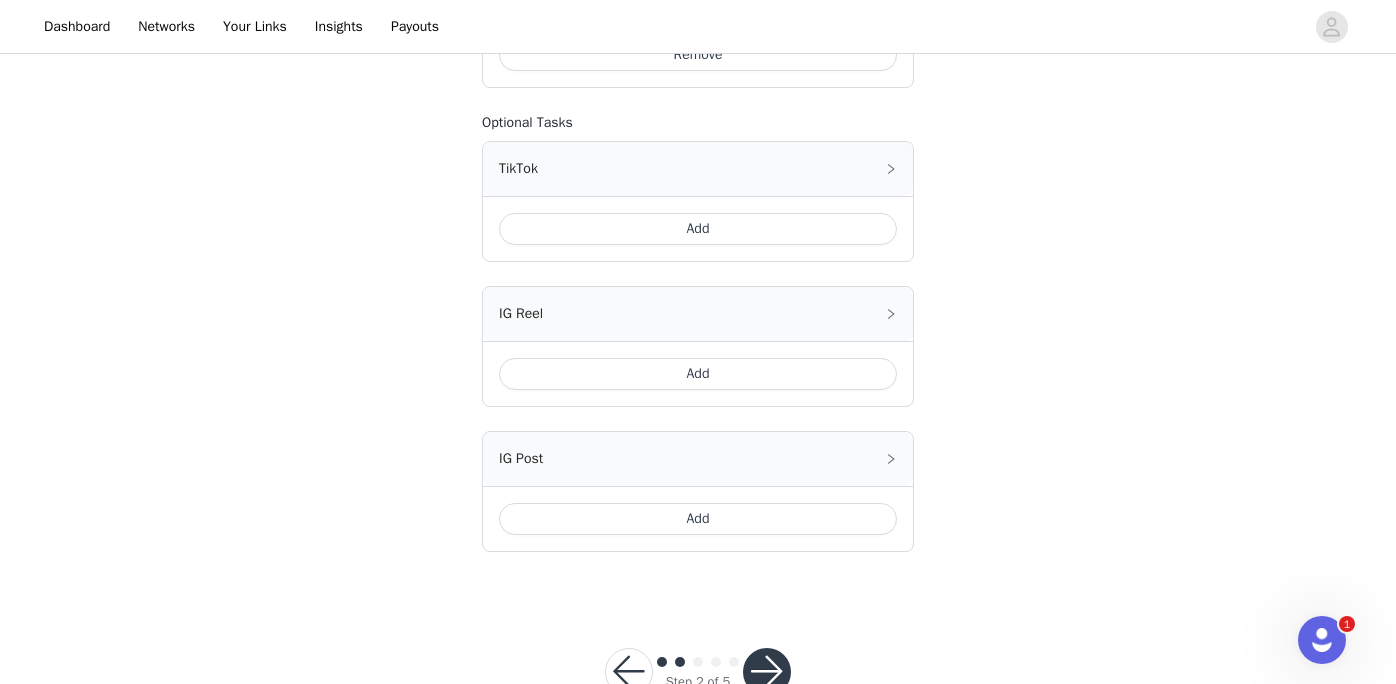 click on "Add" at bounding box center [698, 519] 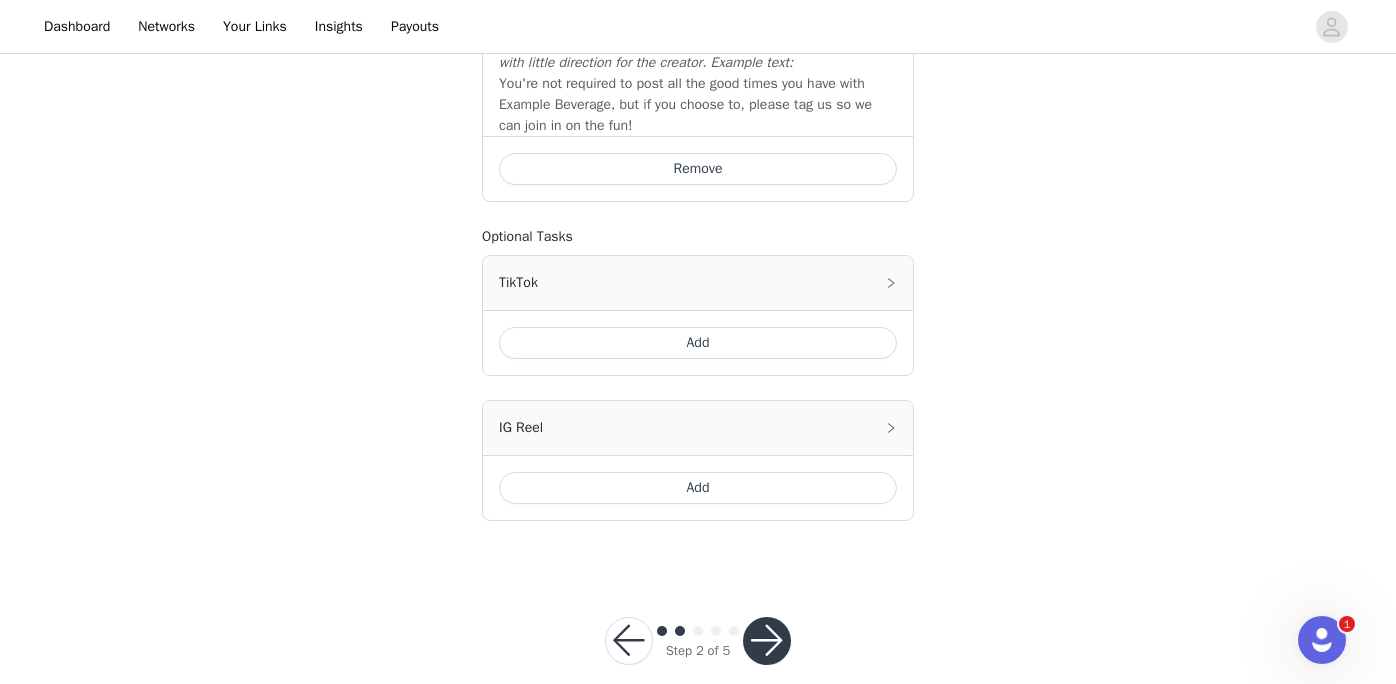 scroll, scrollTop: 1058, scrollLeft: 0, axis: vertical 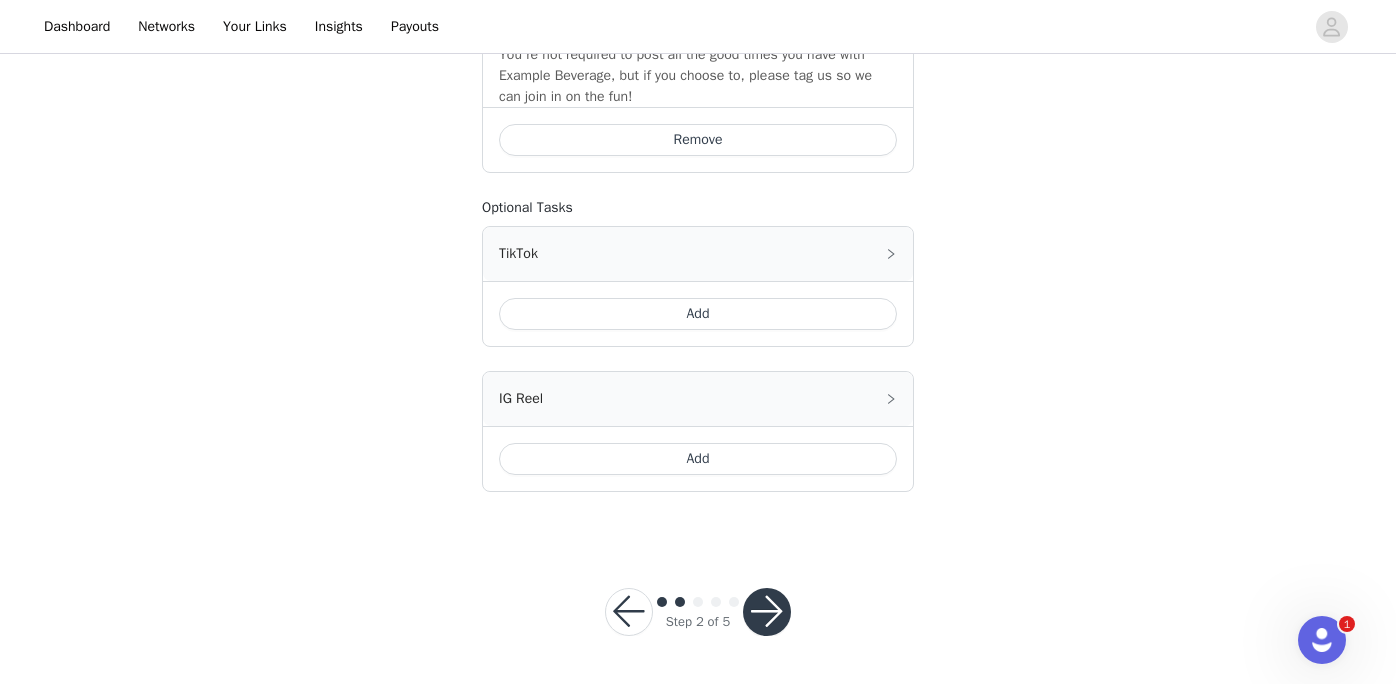 click on "Add" at bounding box center [698, 314] 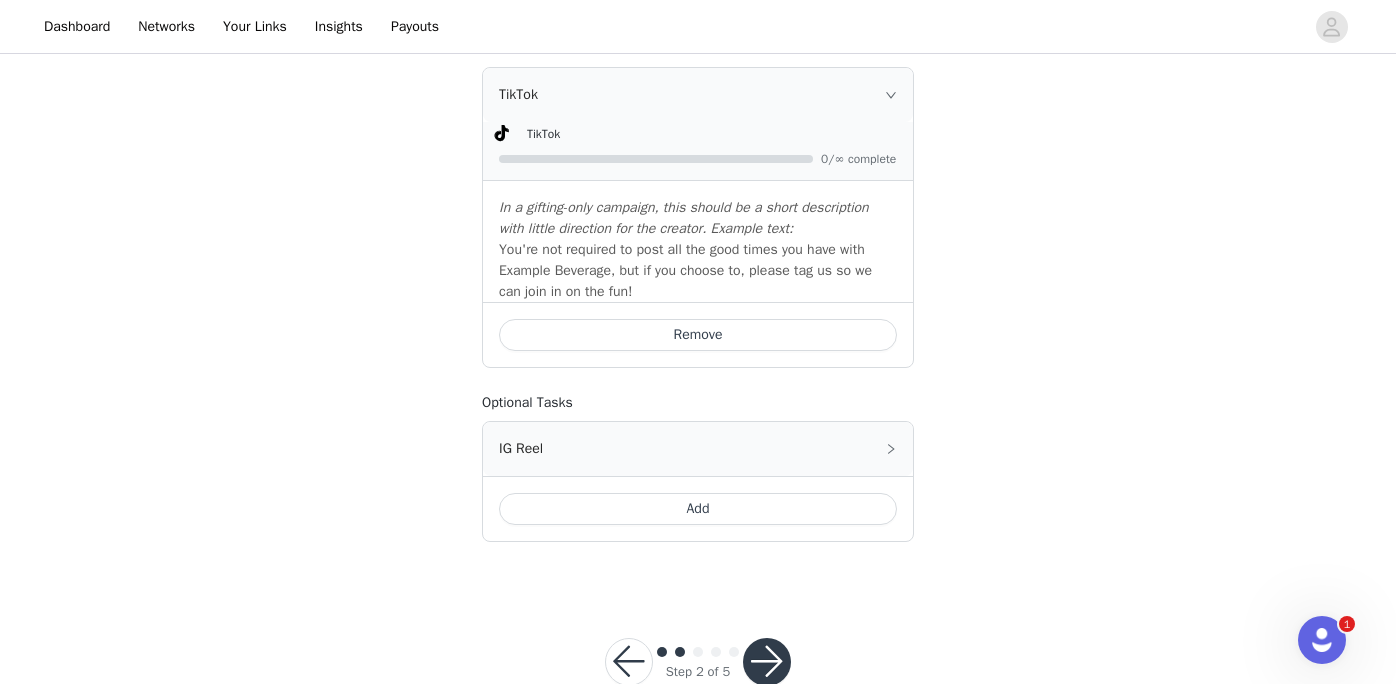 scroll, scrollTop: 1210, scrollLeft: 0, axis: vertical 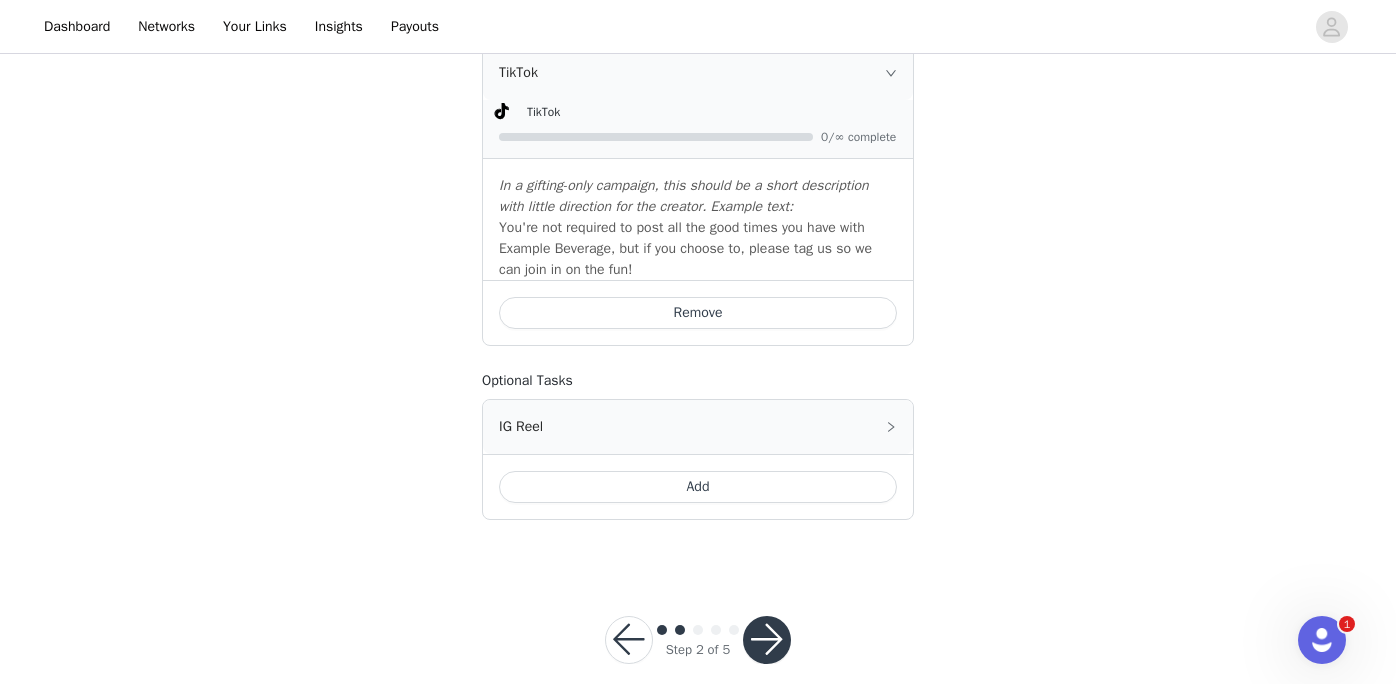 click on "Add" at bounding box center (698, 487) 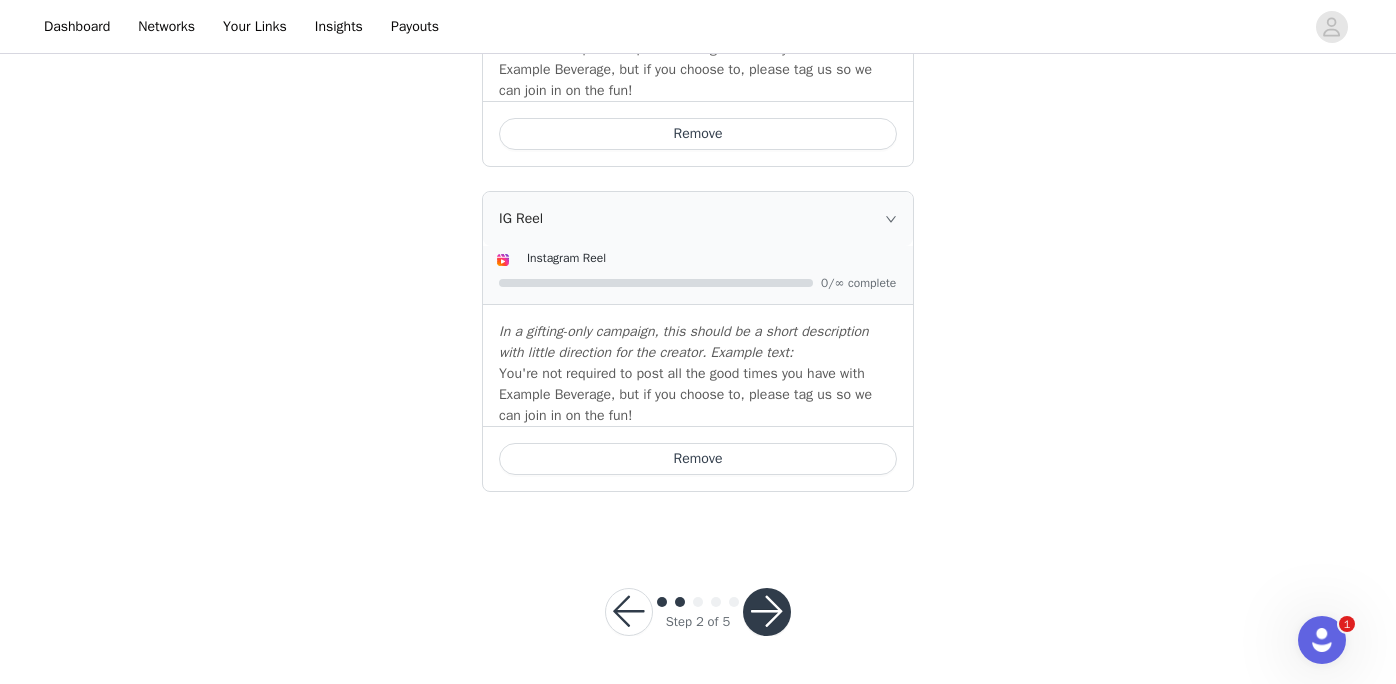scroll, scrollTop: 1408, scrollLeft: 0, axis: vertical 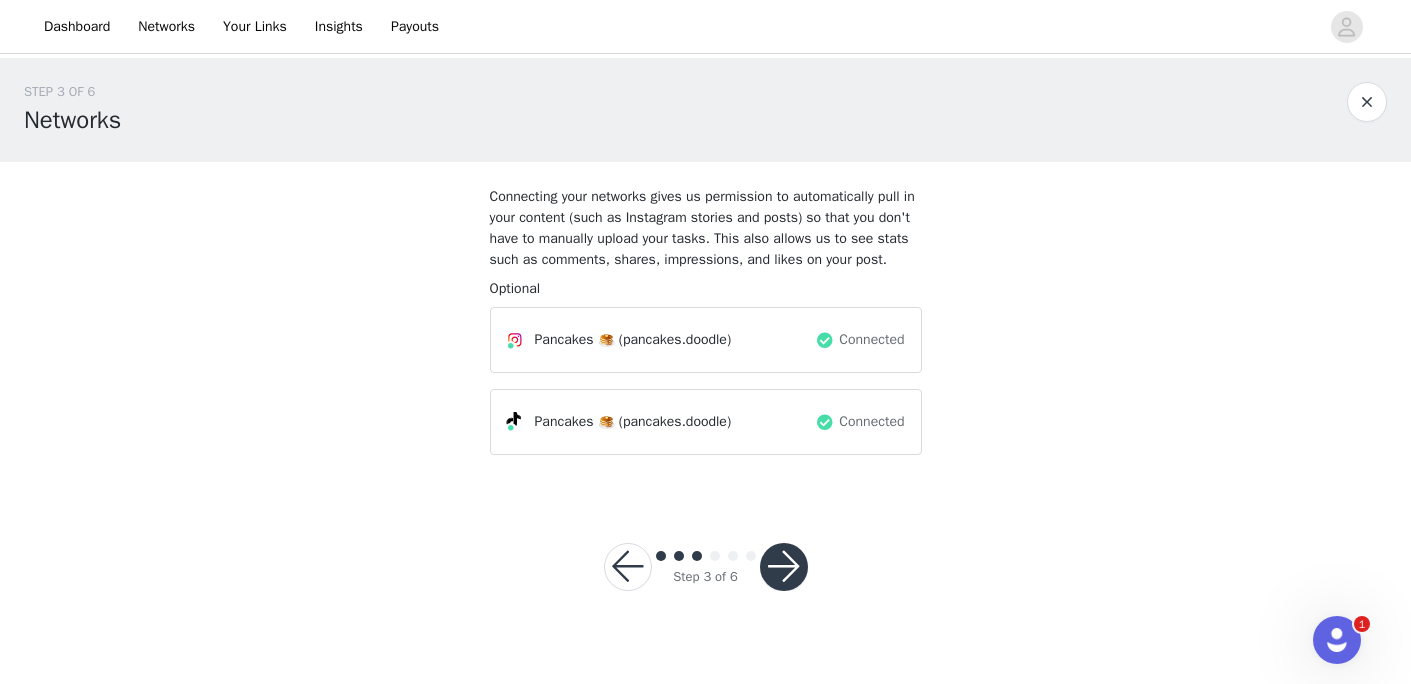 click at bounding box center [784, 567] 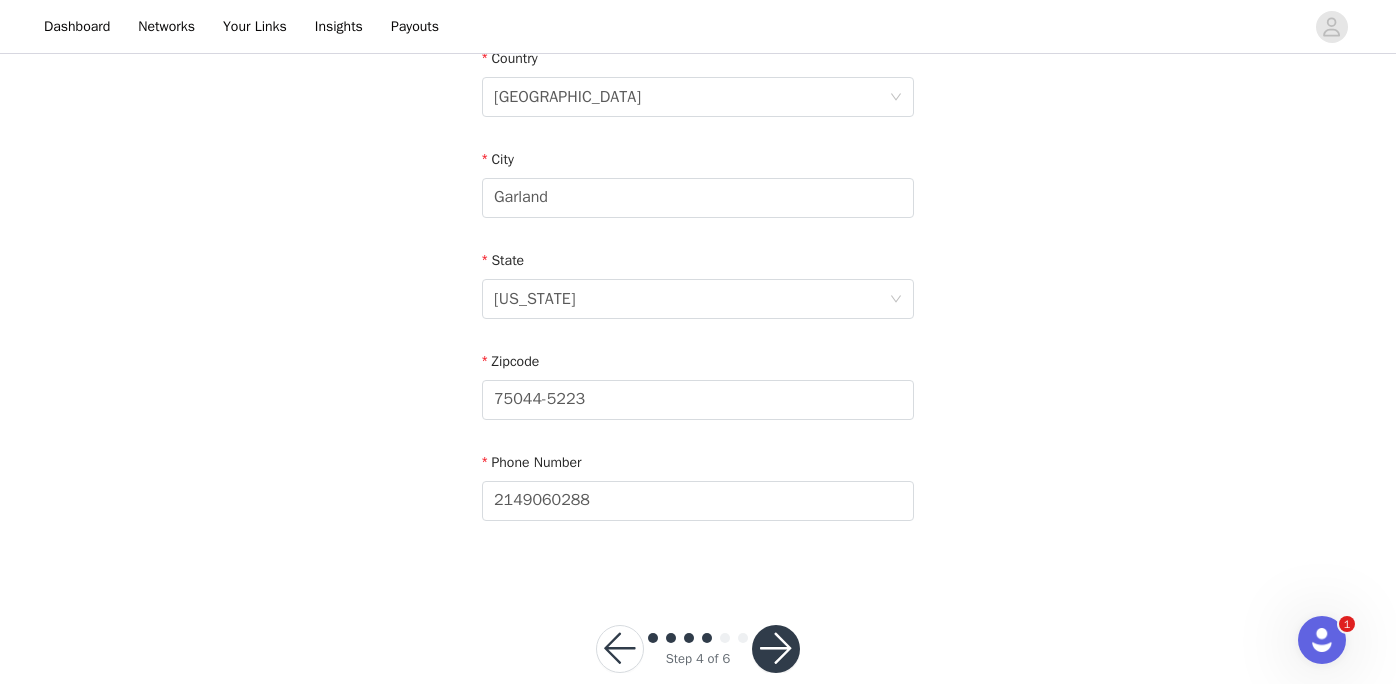 scroll, scrollTop: 679, scrollLeft: 0, axis: vertical 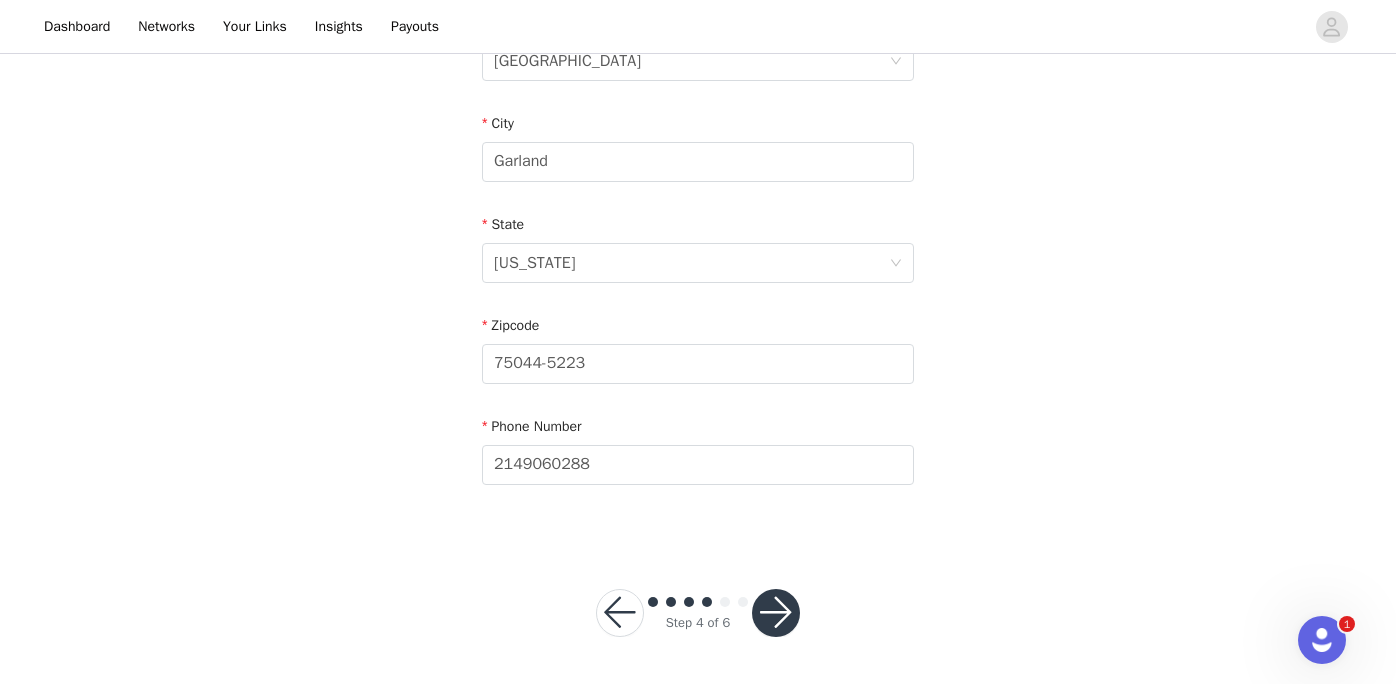 click at bounding box center (776, 613) 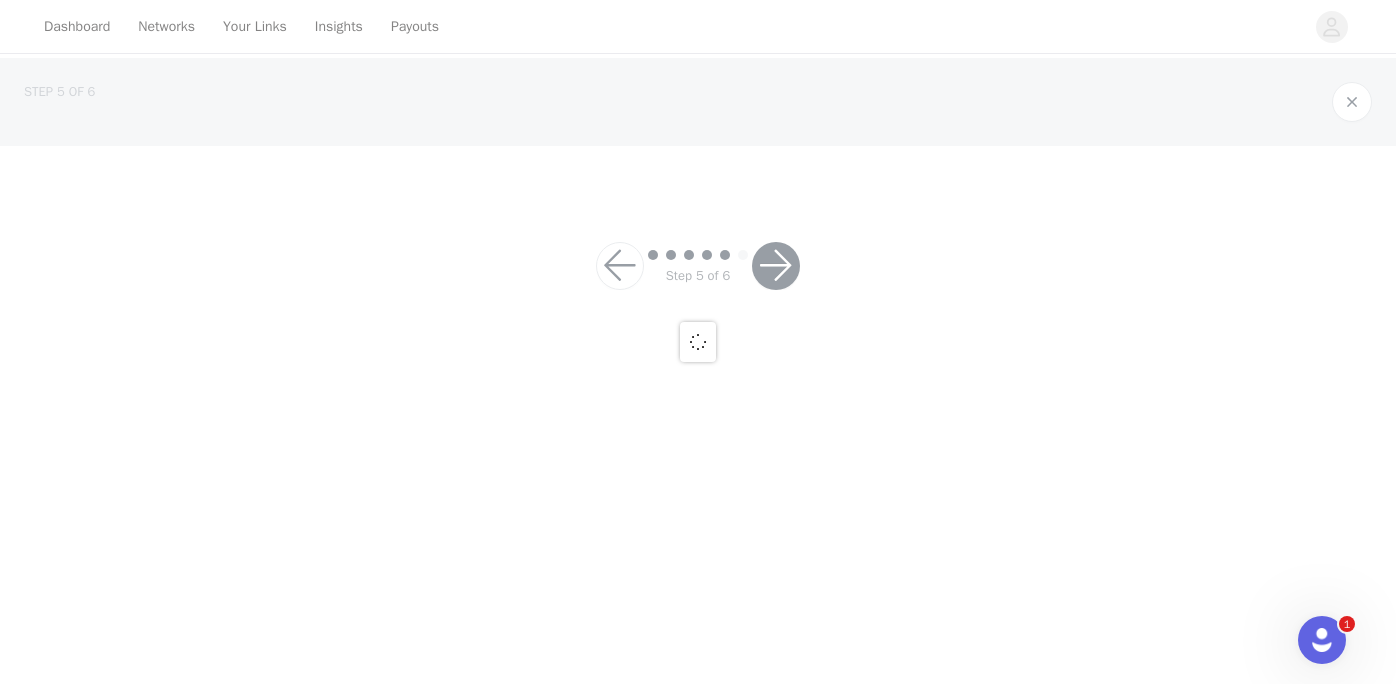 scroll, scrollTop: 0, scrollLeft: 0, axis: both 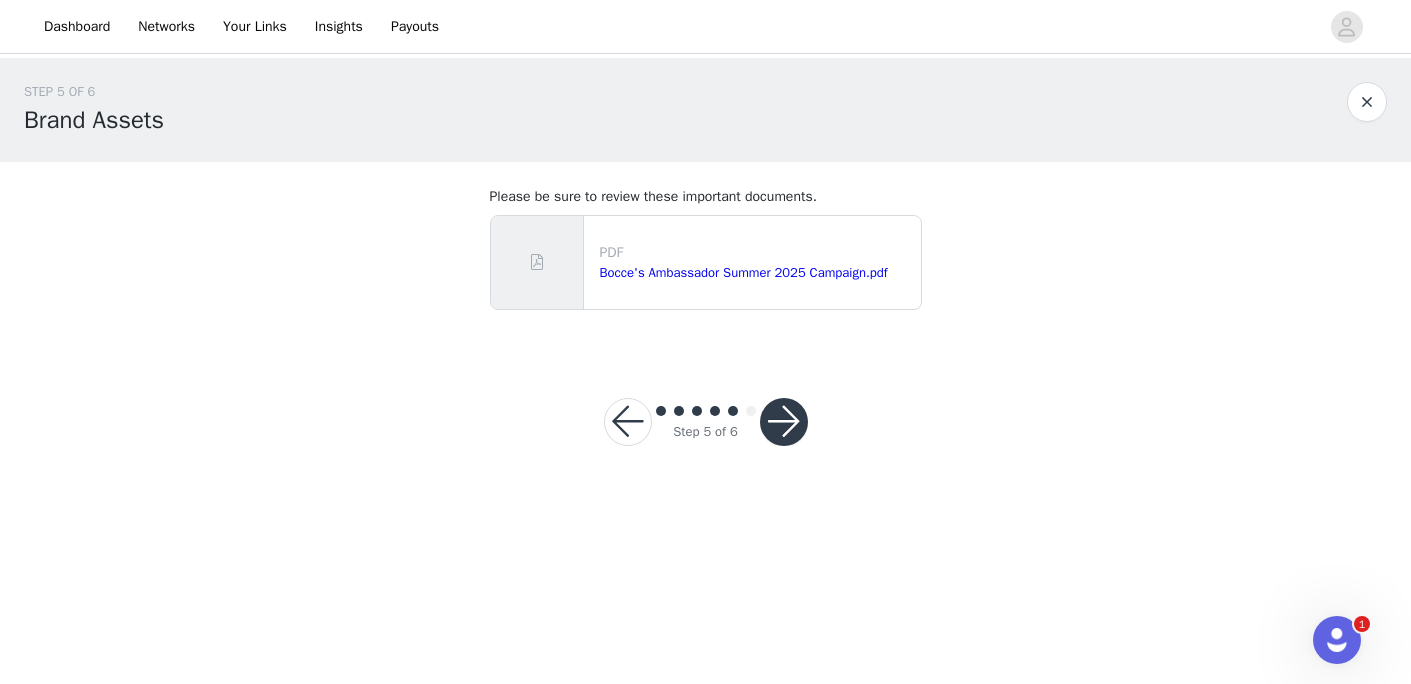 click at bounding box center [784, 422] 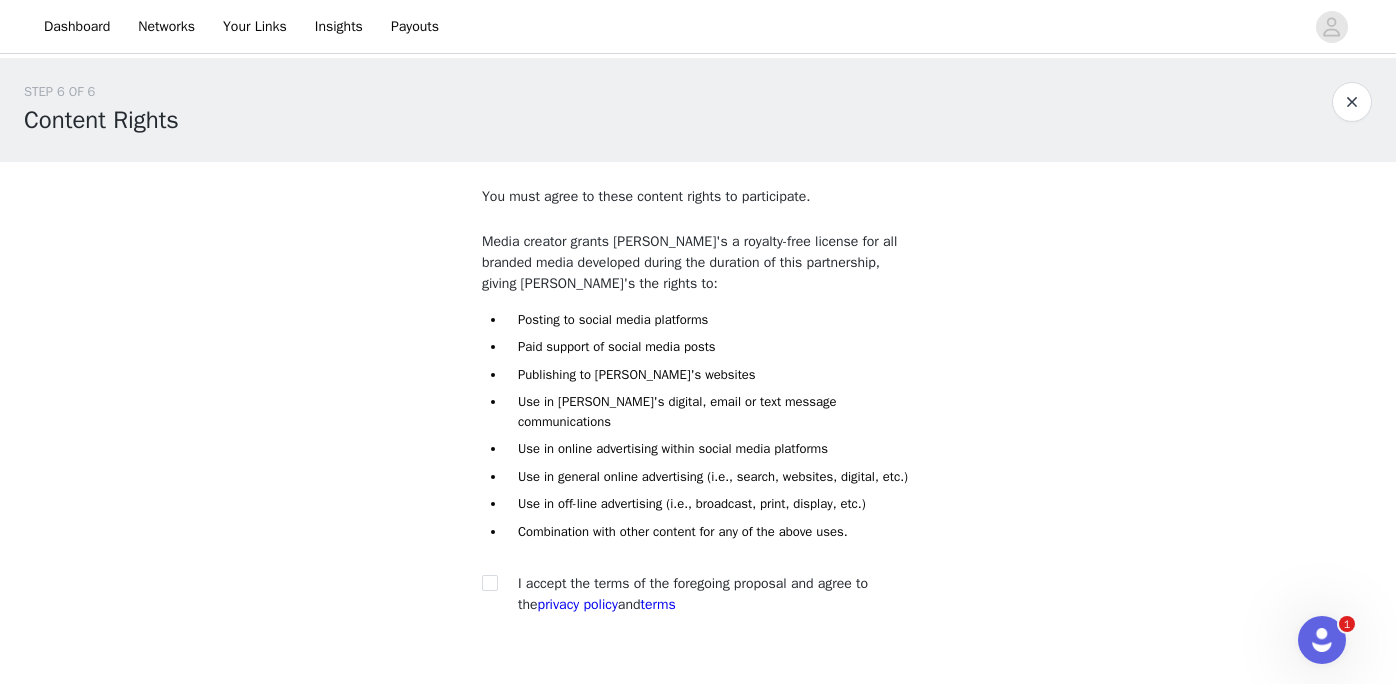 scroll, scrollTop: 131, scrollLeft: 0, axis: vertical 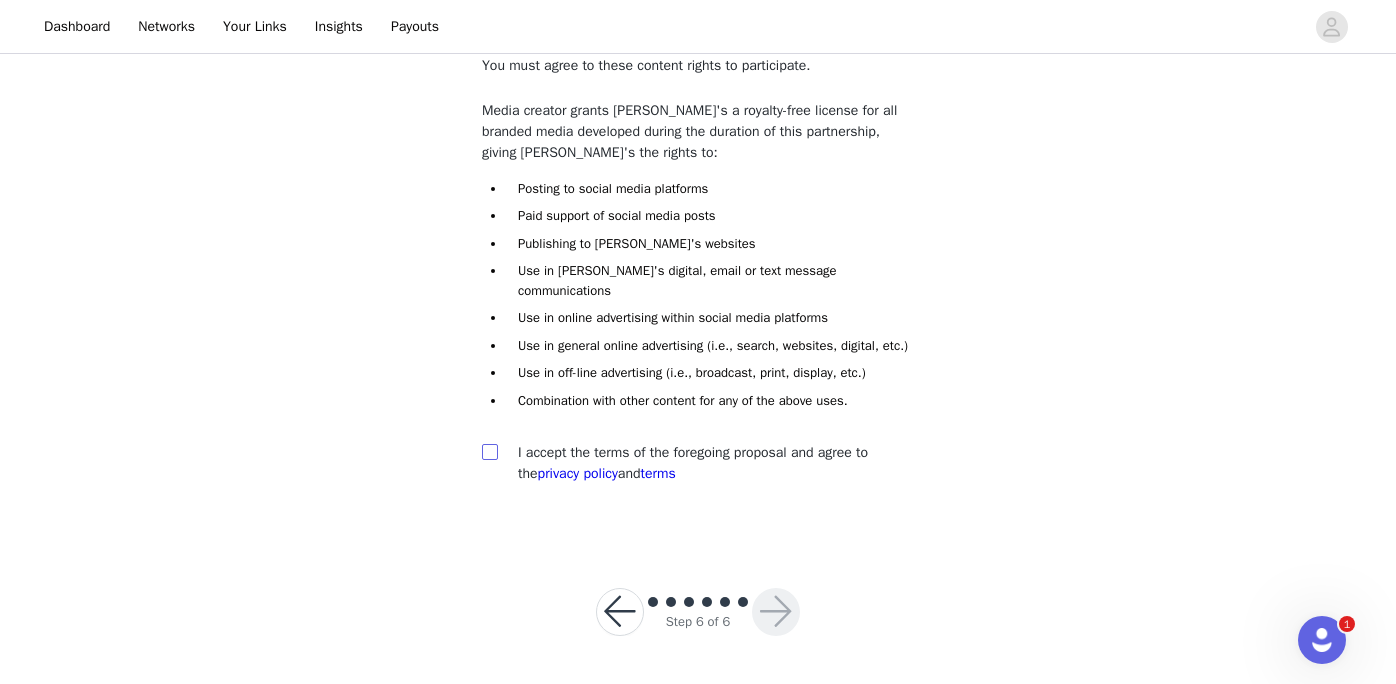 click at bounding box center [489, 451] 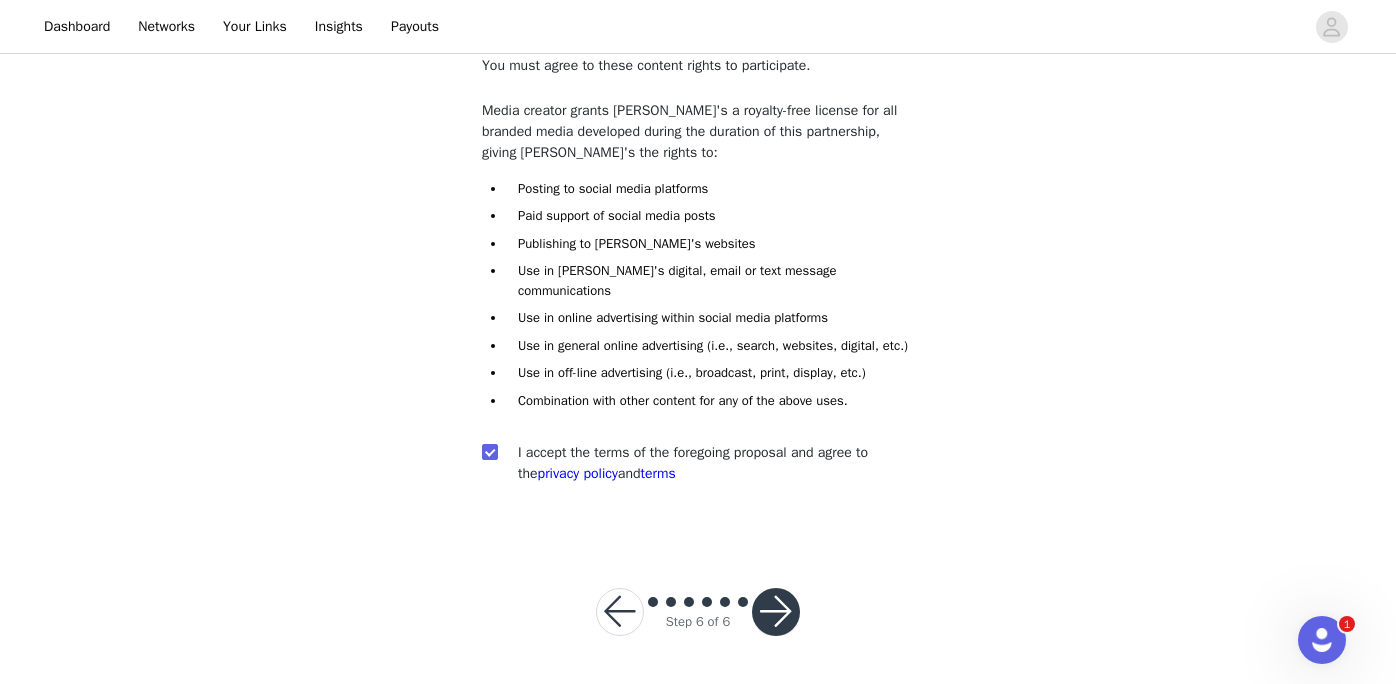 click at bounding box center [776, 612] 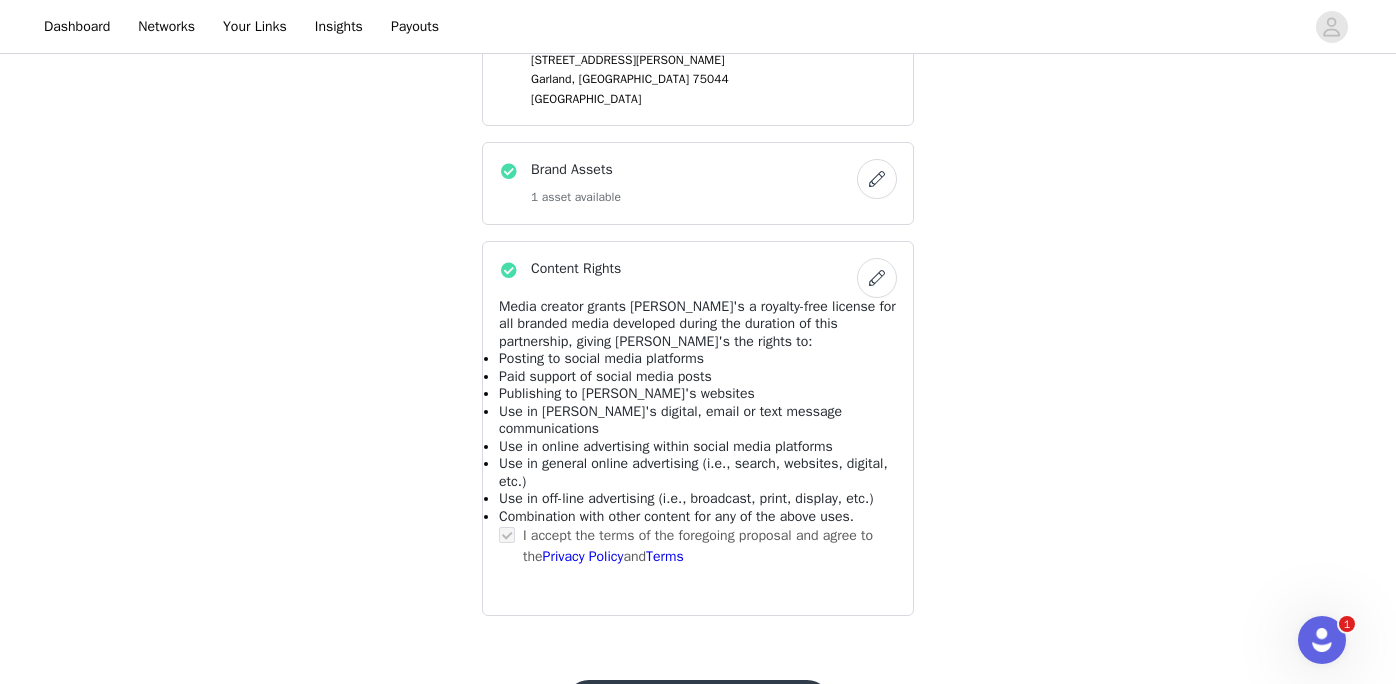 scroll, scrollTop: 1465, scrollLeft: 0, axis: vertical 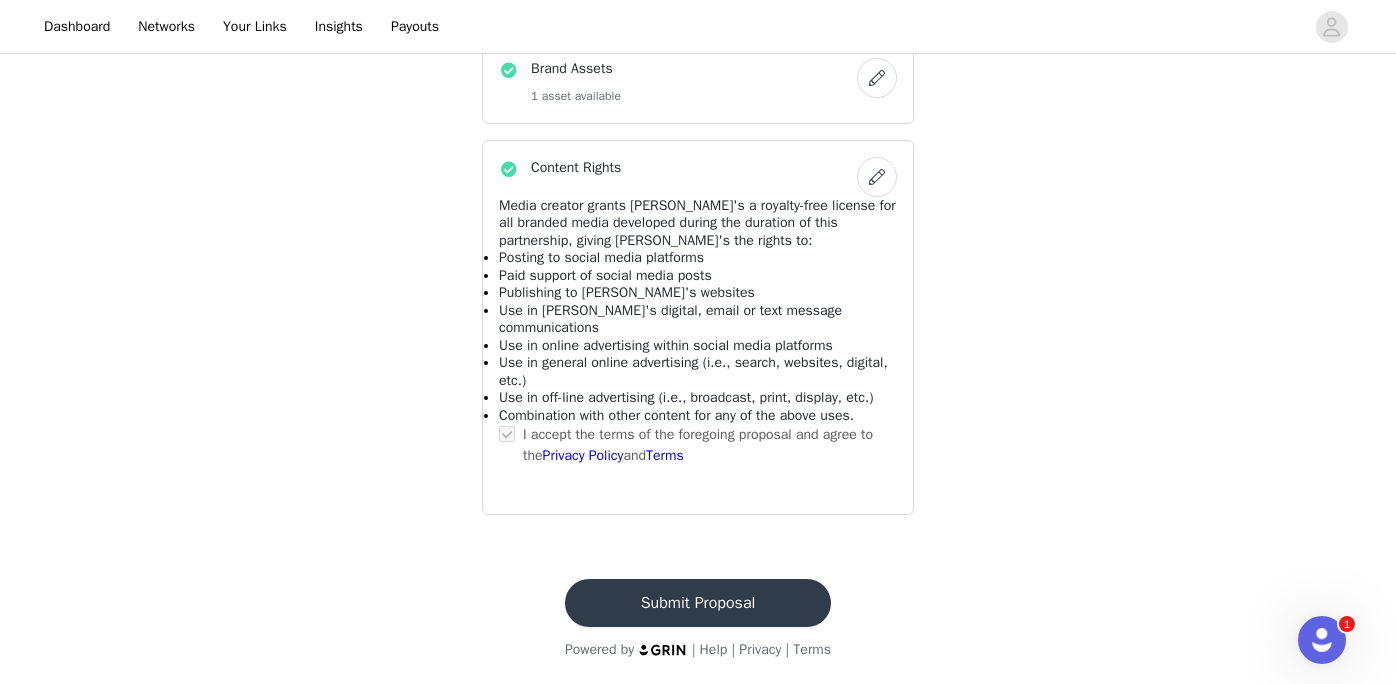 click on "Submit Proposal" at bounding box center [698, 603] 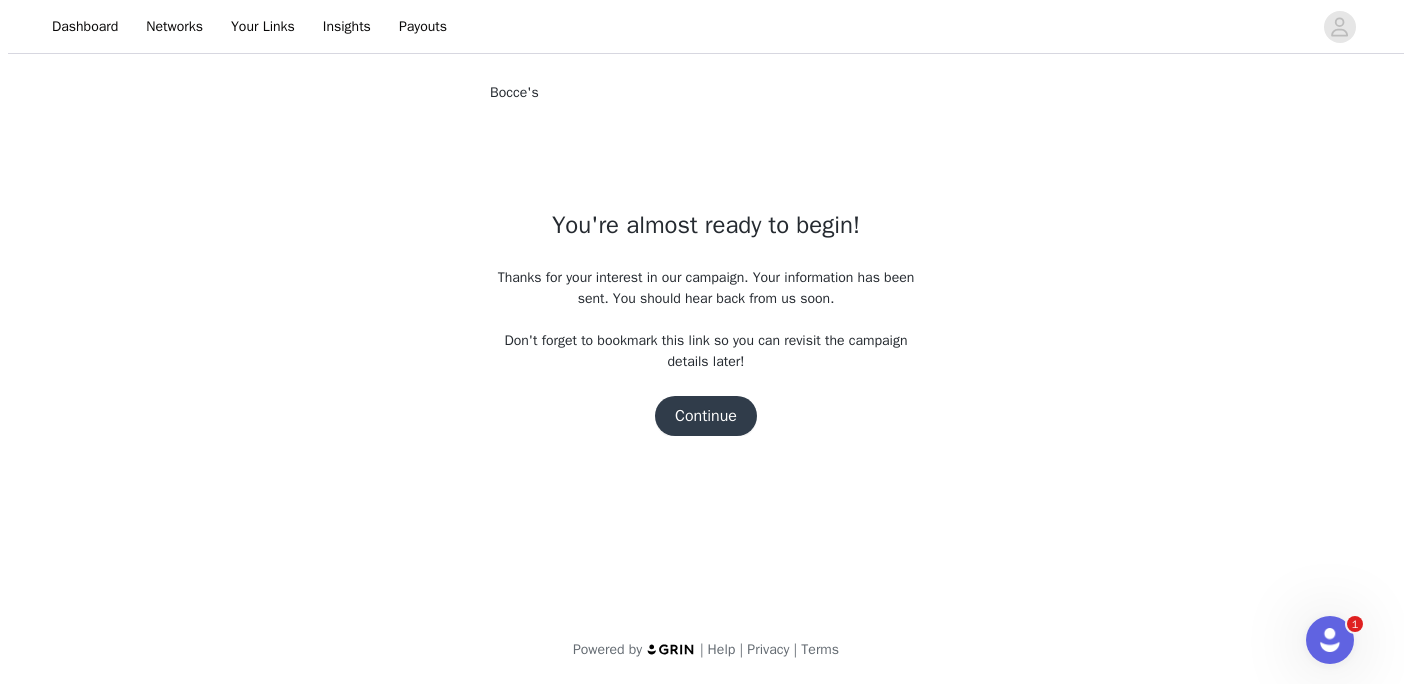 scroll, scrollTop: 0, scrollLeft: 0, axis: both 